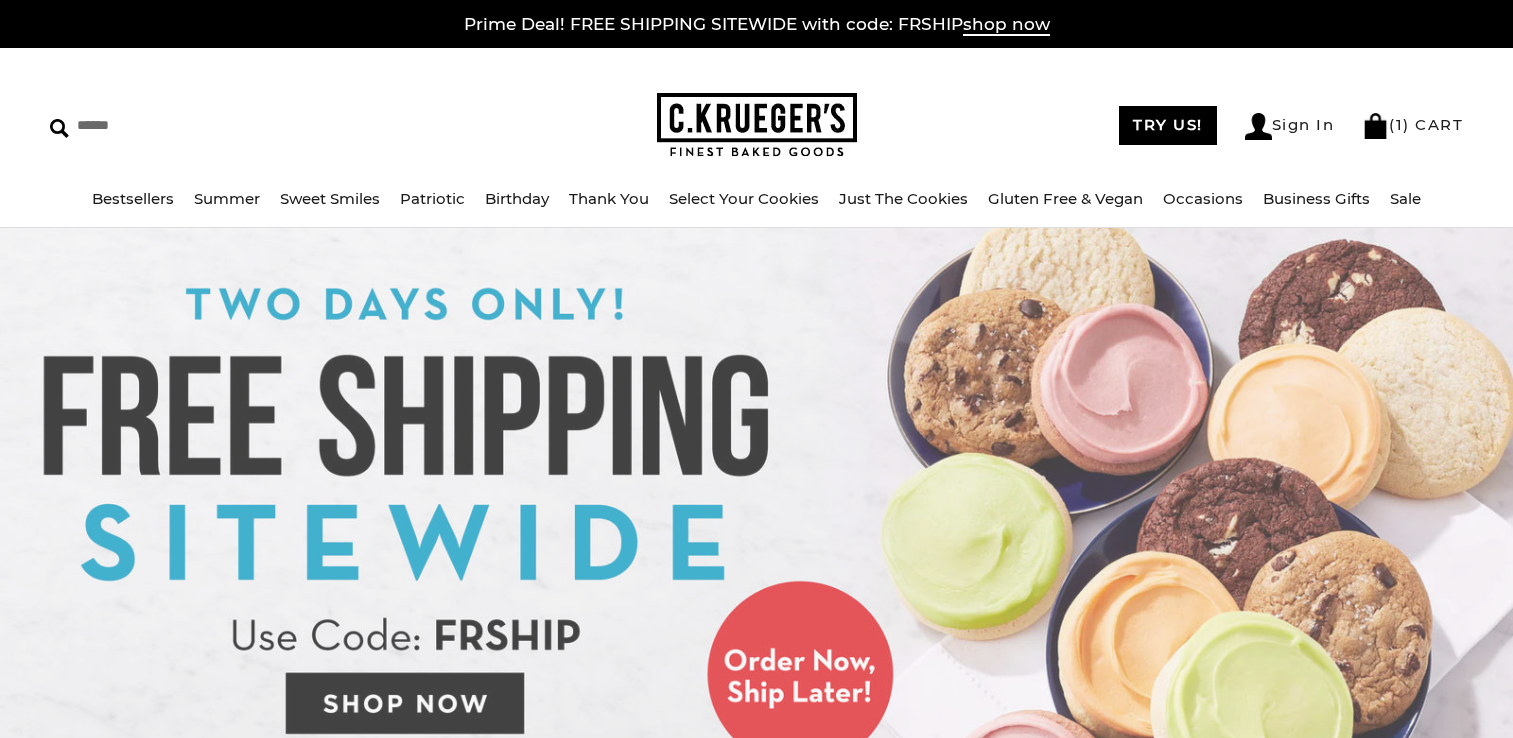 scroll, scrollTop: 28, scrollLeft: 0, axis: vertical 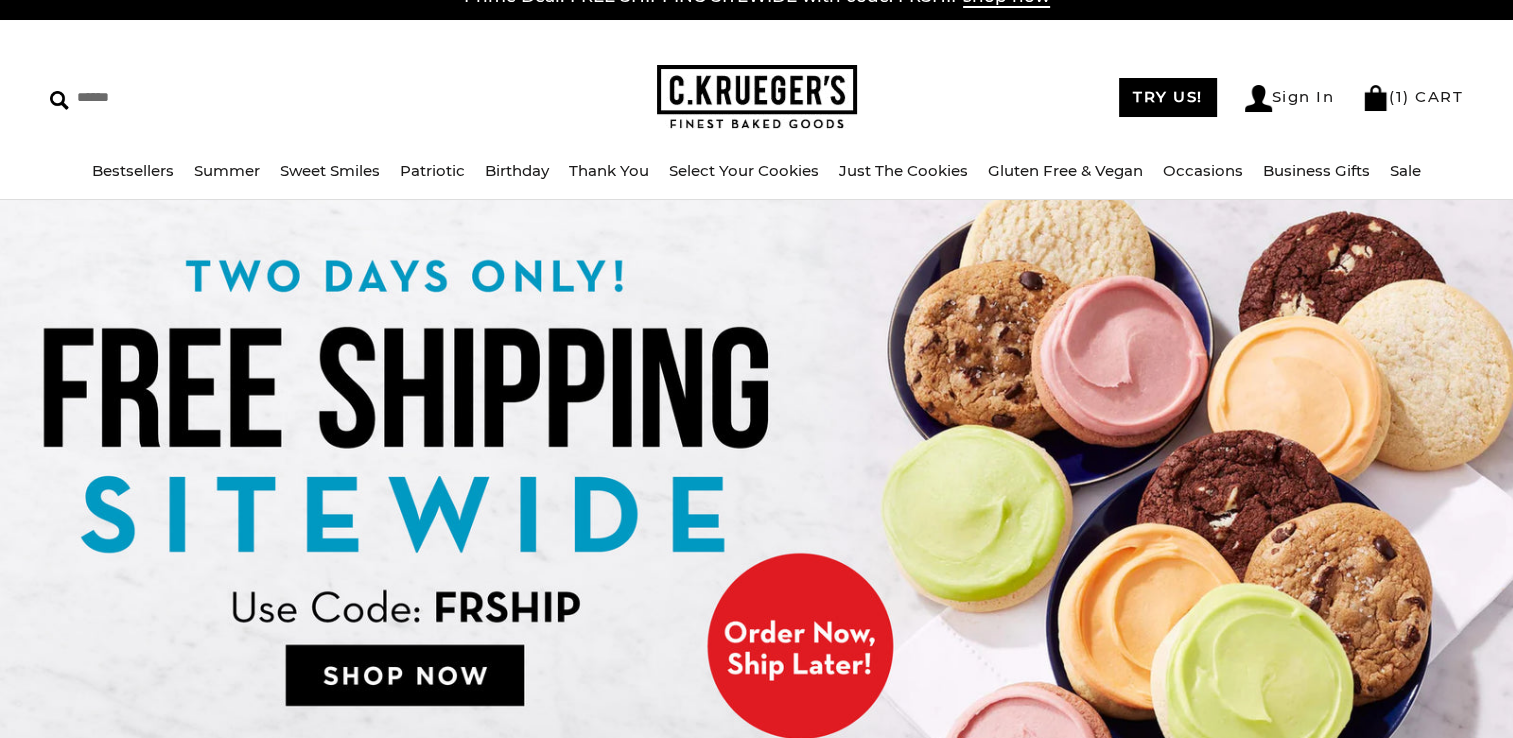 click on "( 1 )  CART" at bounding box center (1412, 98) 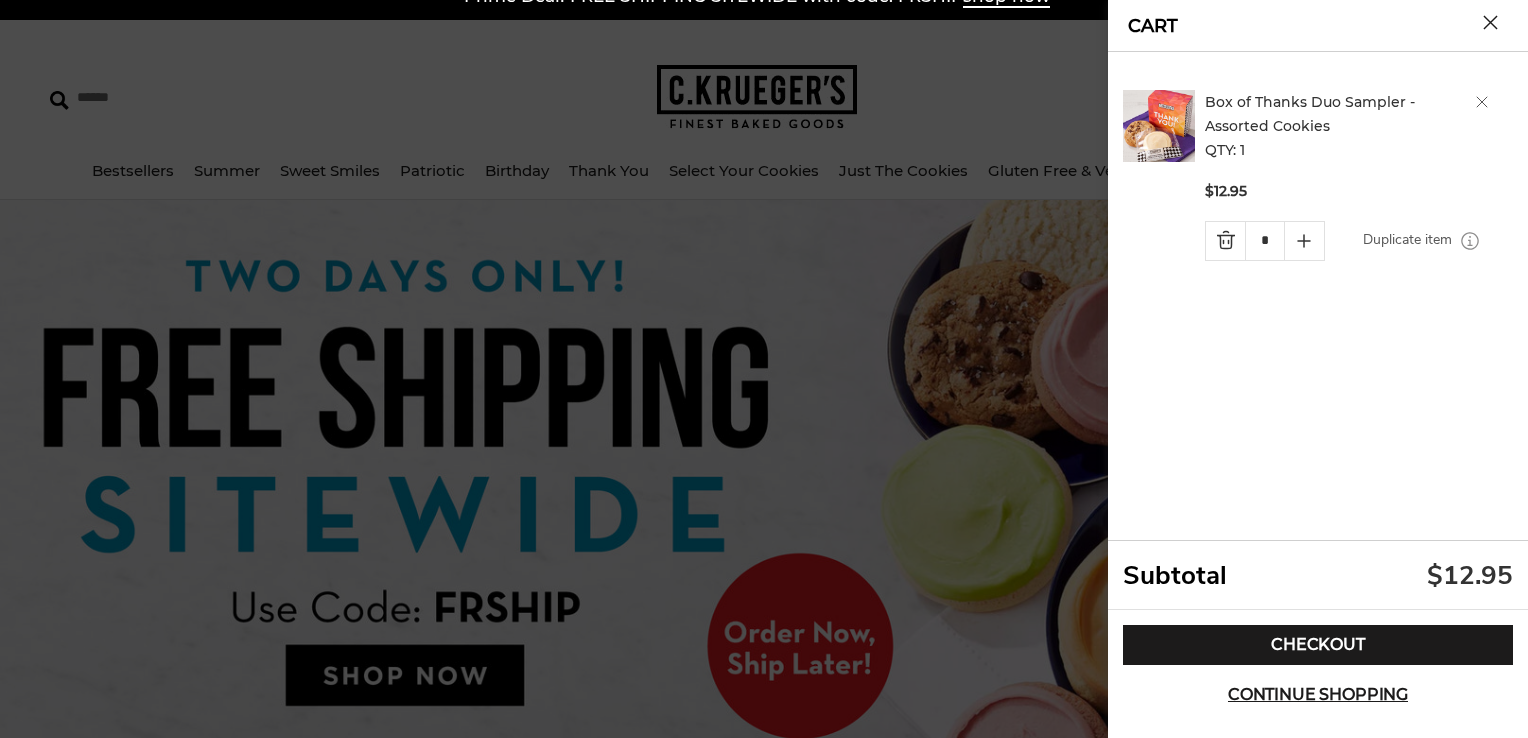 click on "Checkout" at bounding box center [1318, 645] 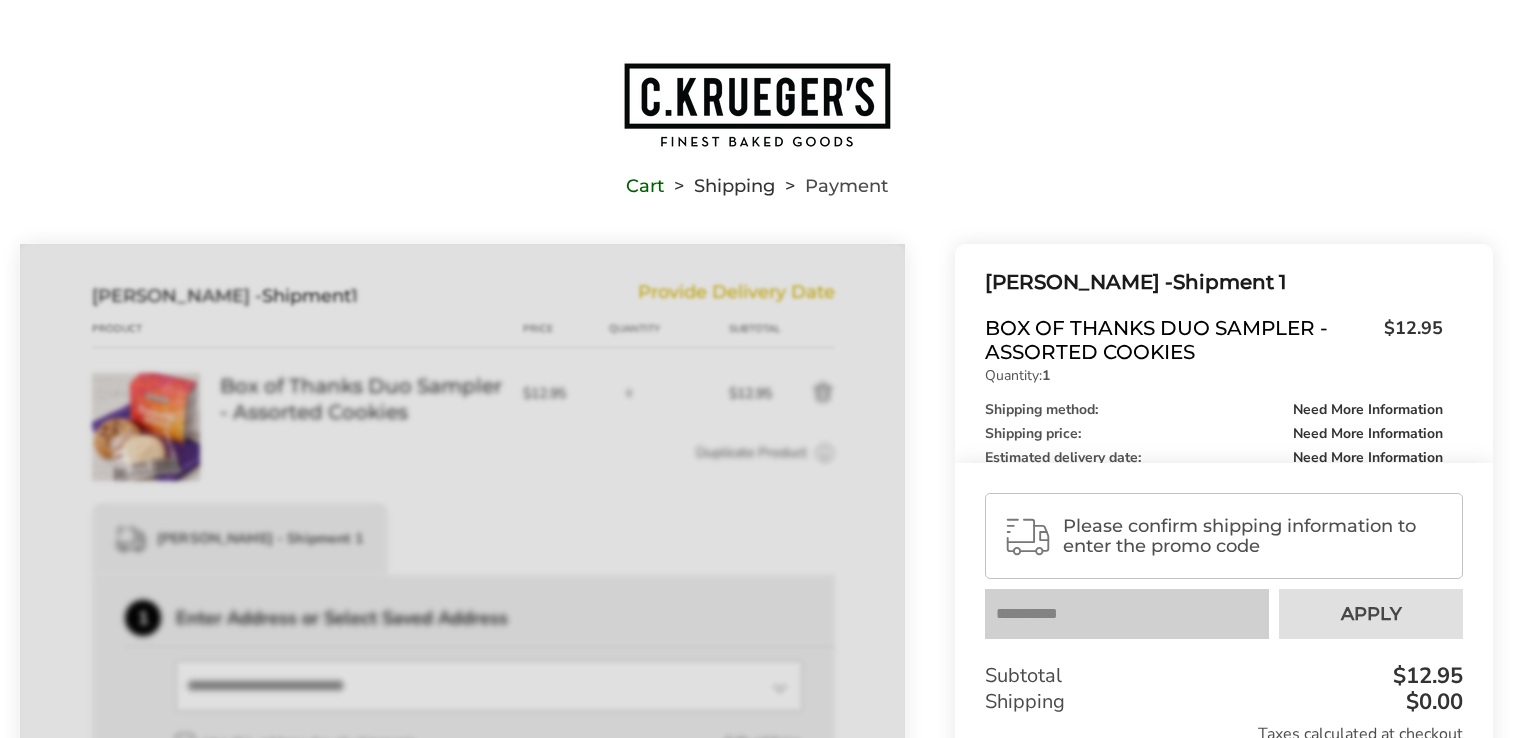 scroll, scrollTop: 0, scrollLeft: 0, axis: both 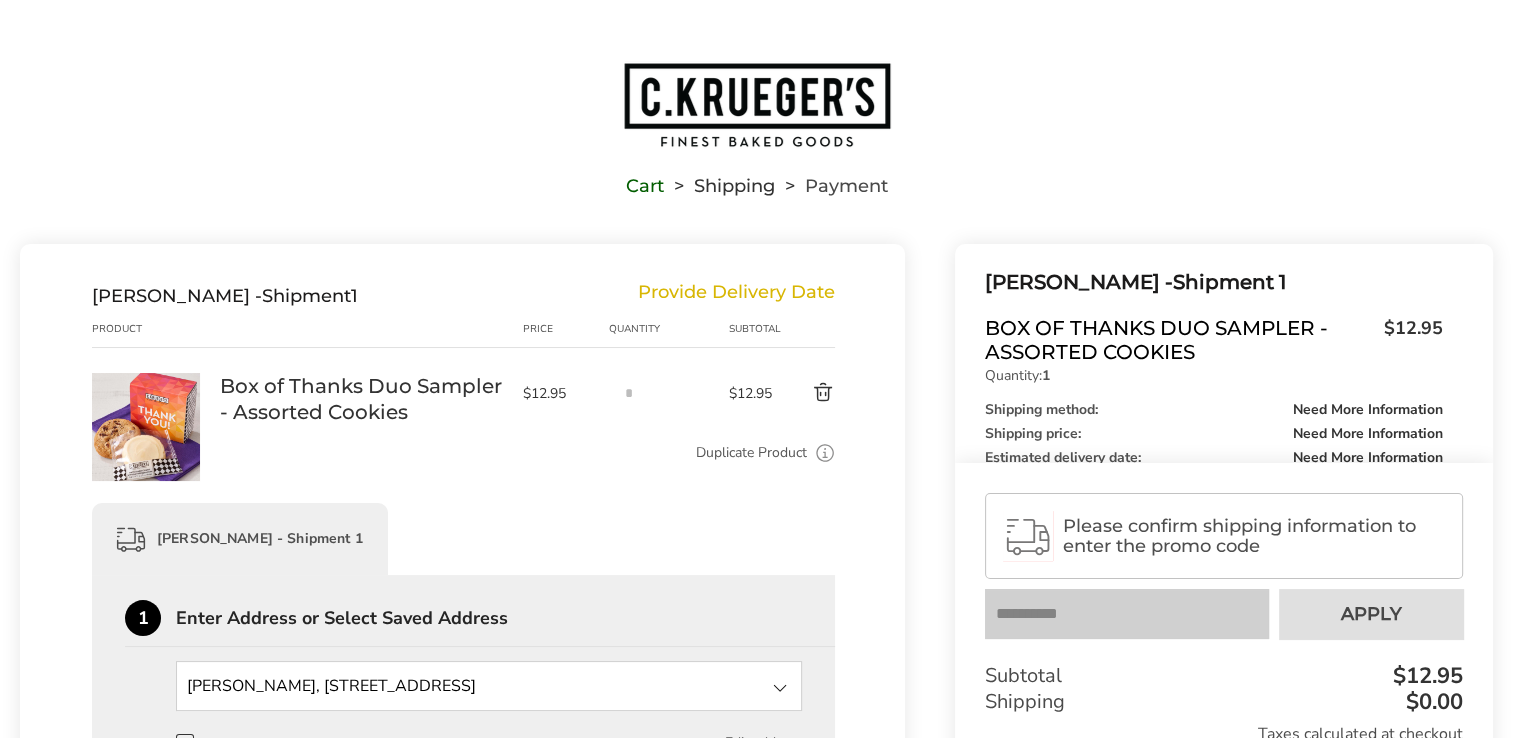 click on "**********" 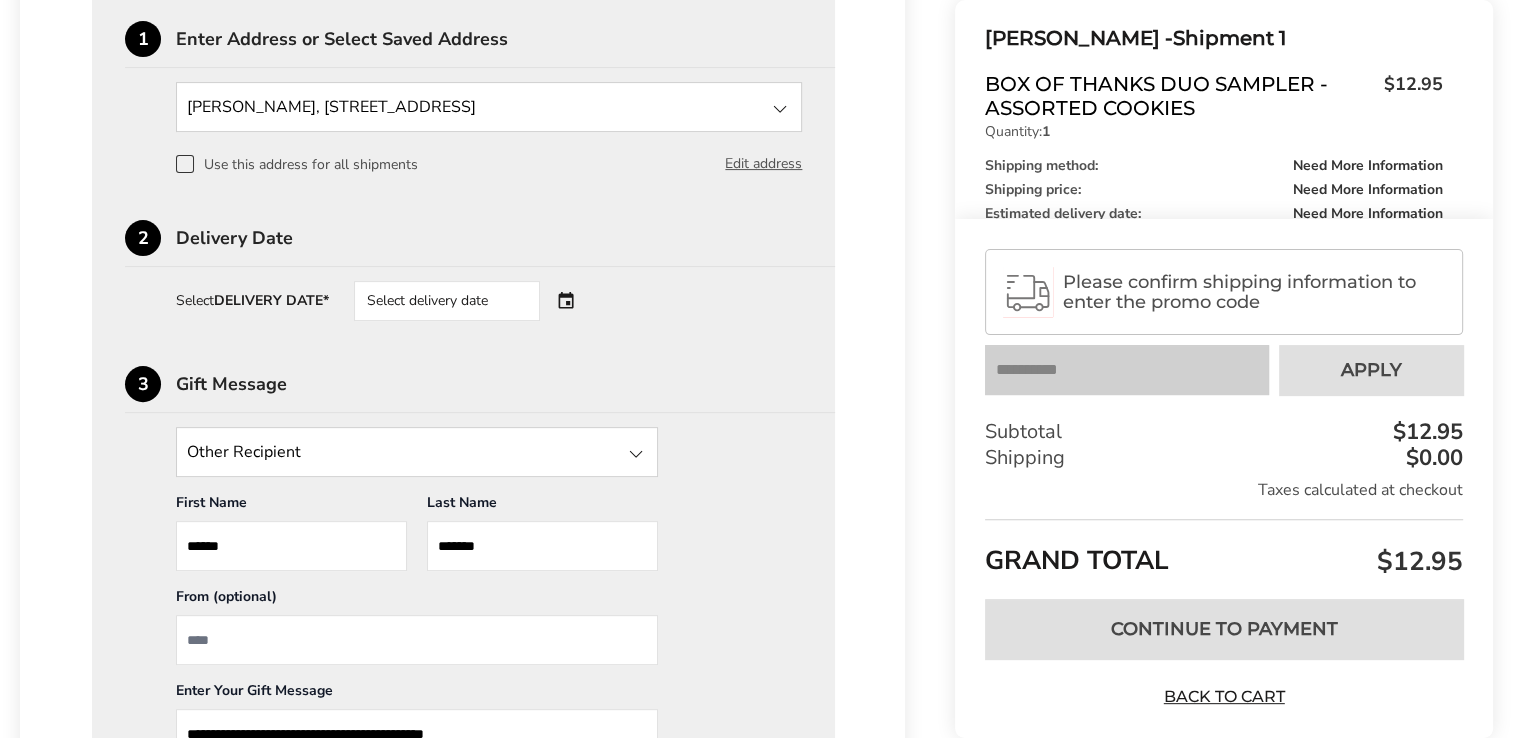 scroll, scrollTop: 580, scrollLeft: 0, axis: vertical 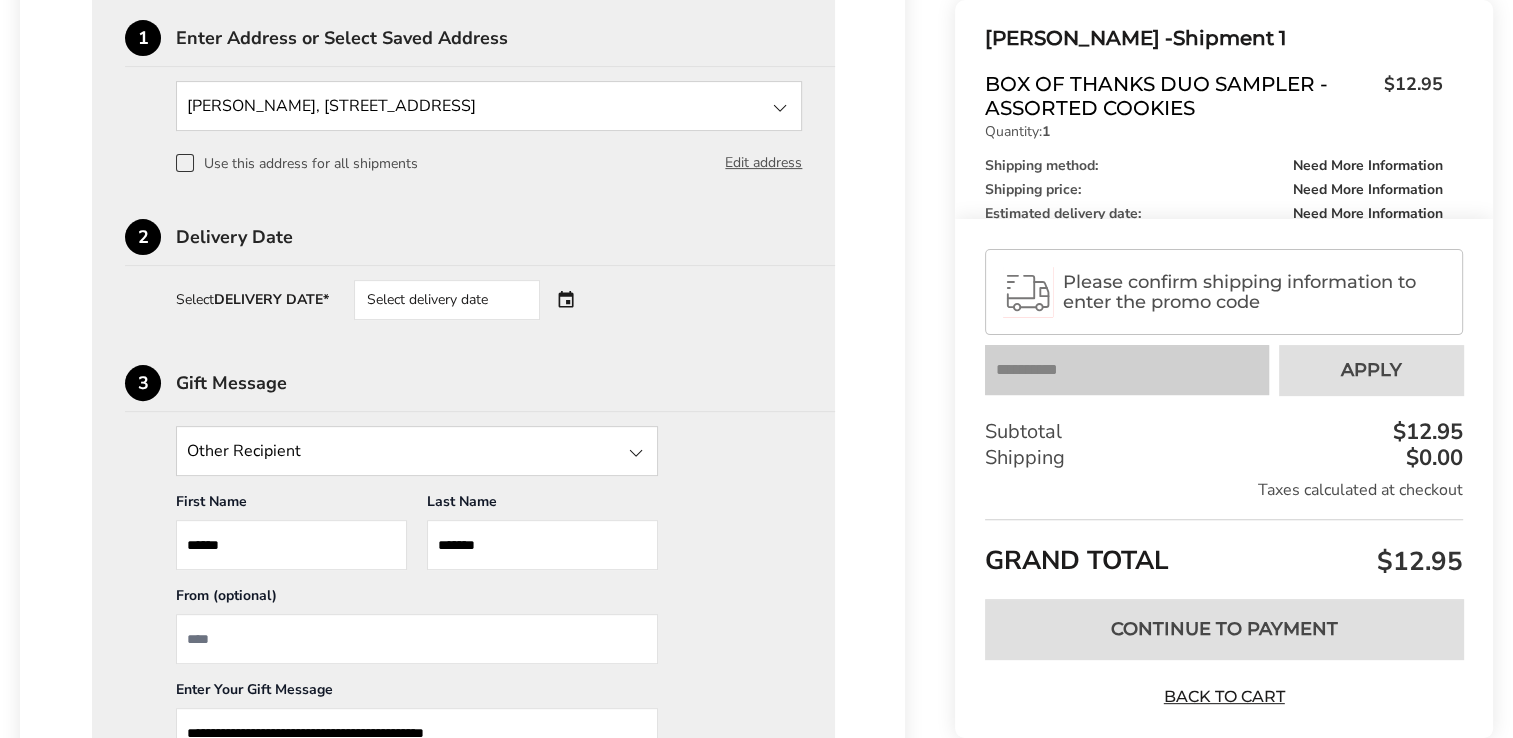 click on "Select delivery date" at bounding box center (475, 300) 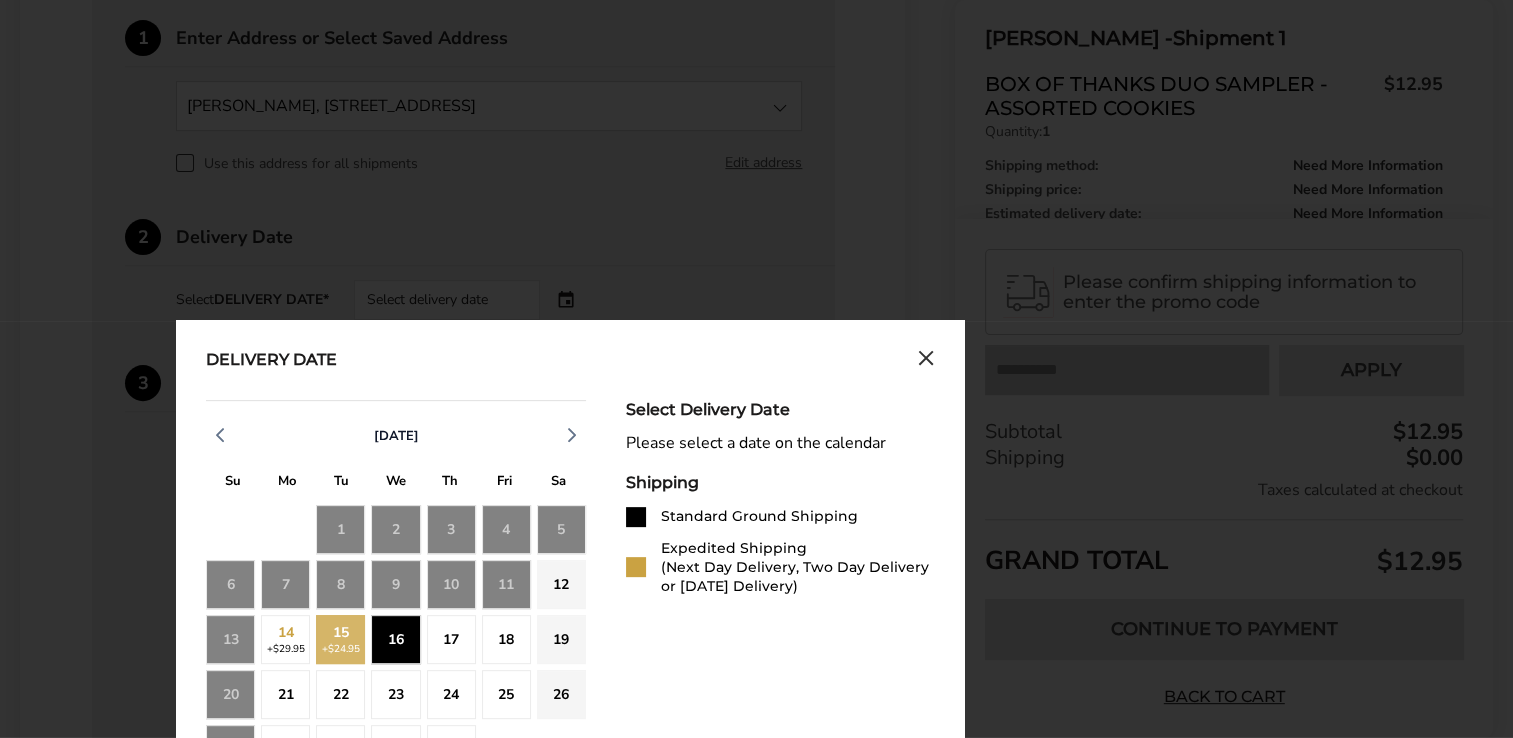 click on "12" 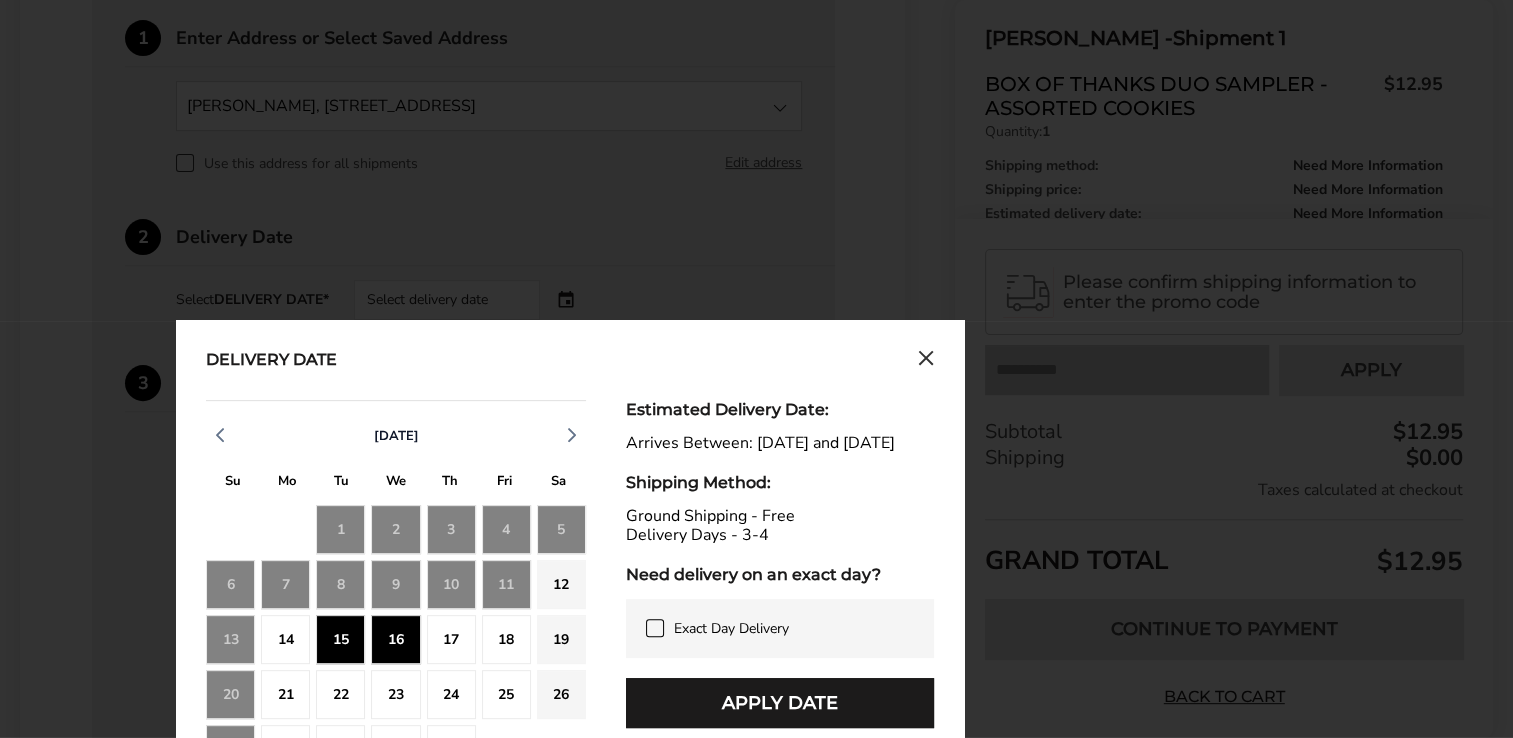 click on "Apply Date" at bounding box center [780, 703] 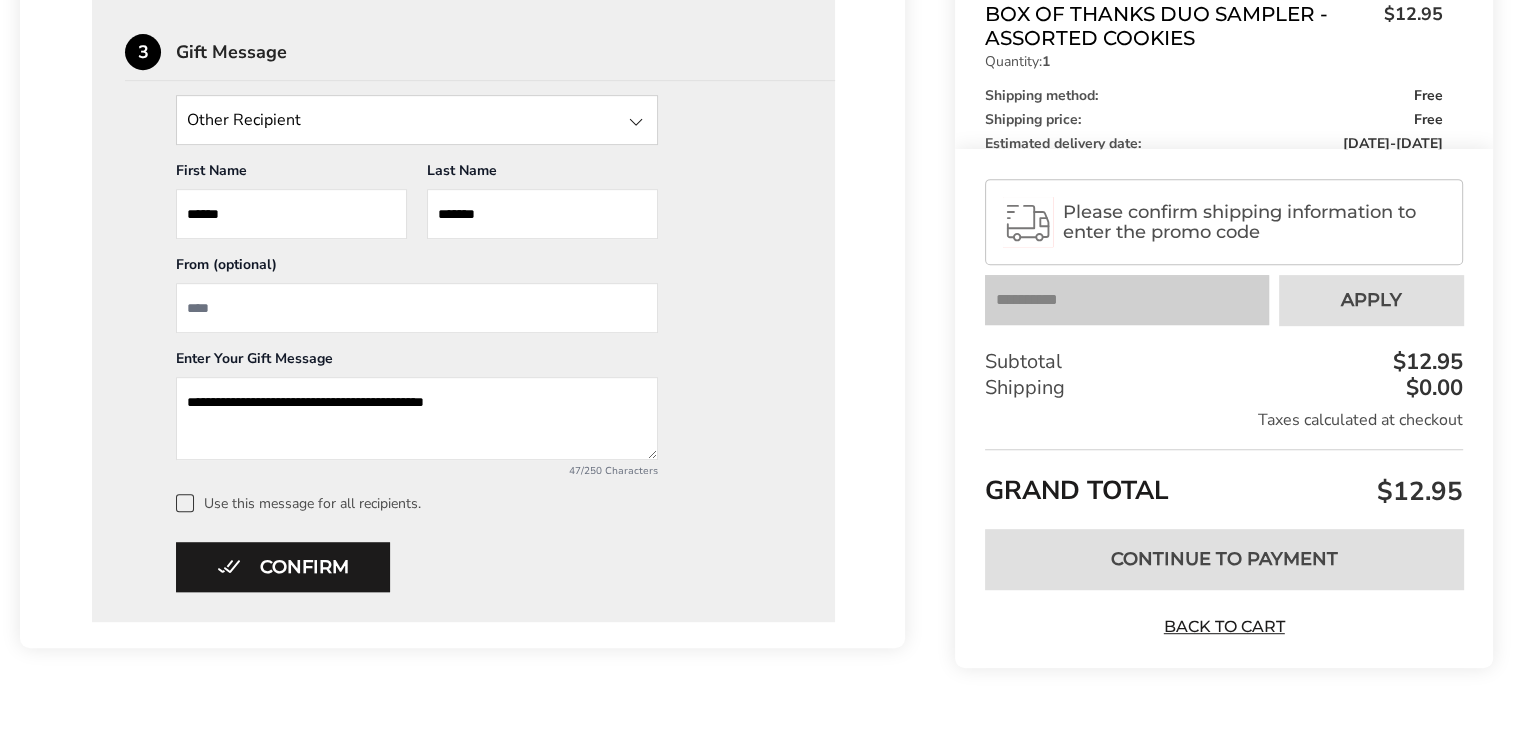 scroll, scrollTop: 912, scrollLeft: 0, axis: vertical 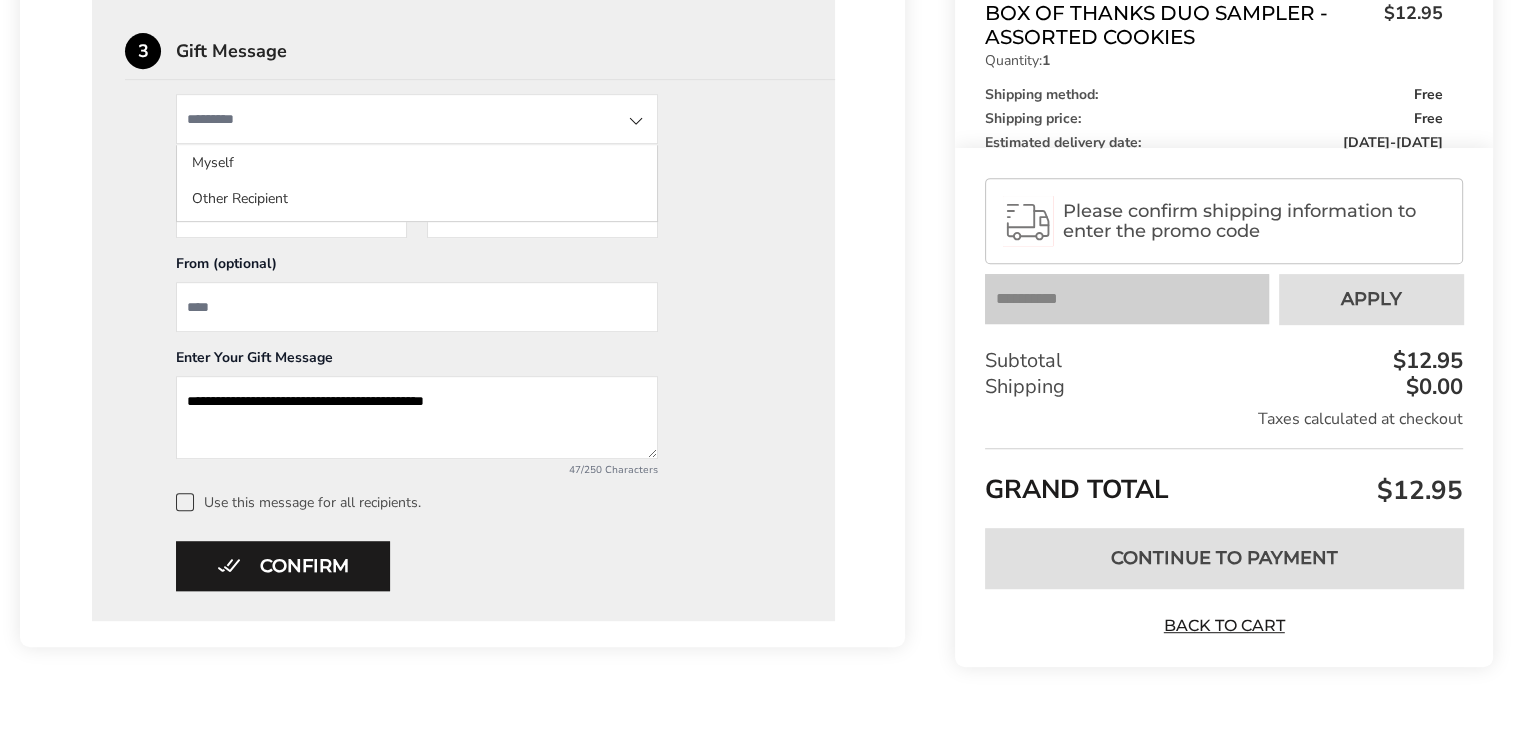 click at bounding box center [417, 119] 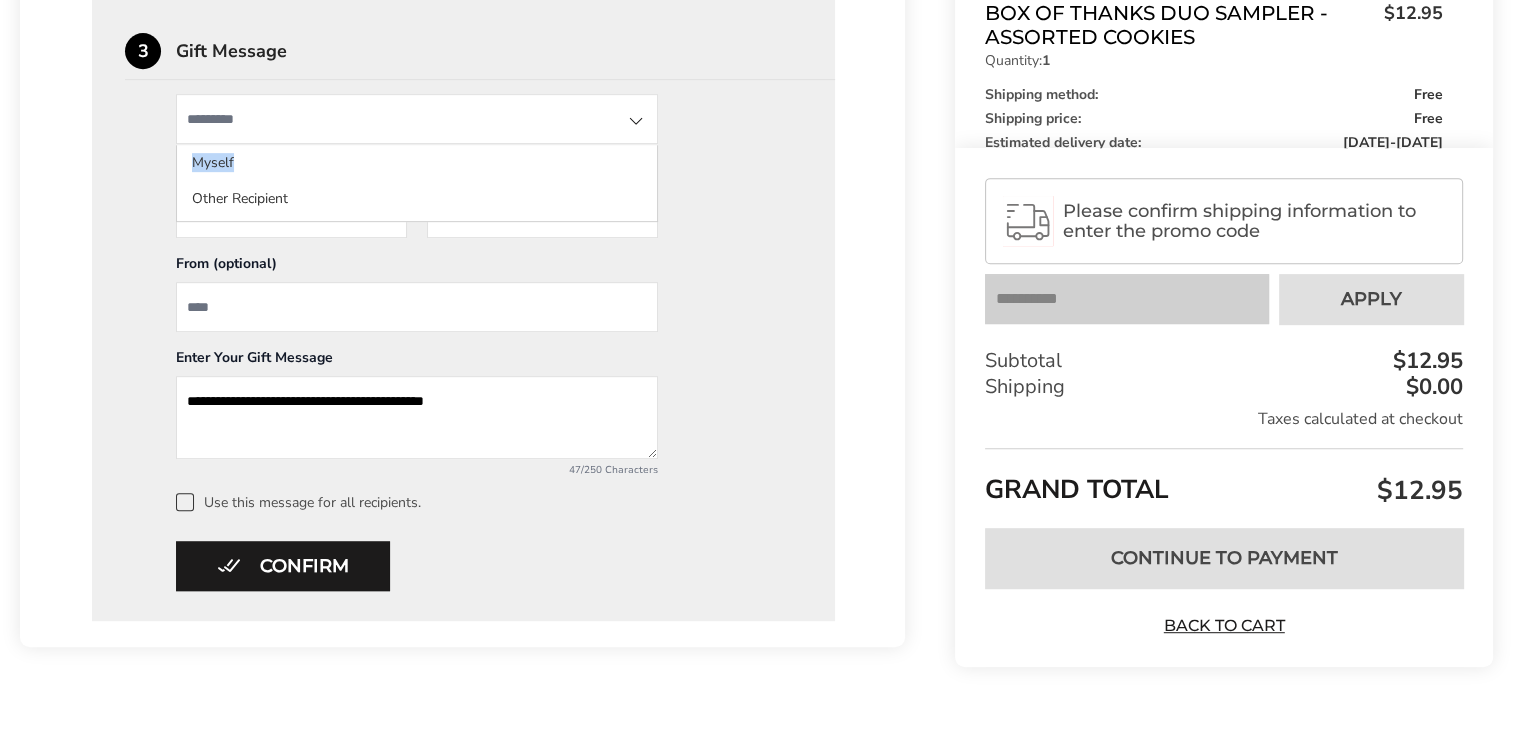 click at bounding box center [636, 121] 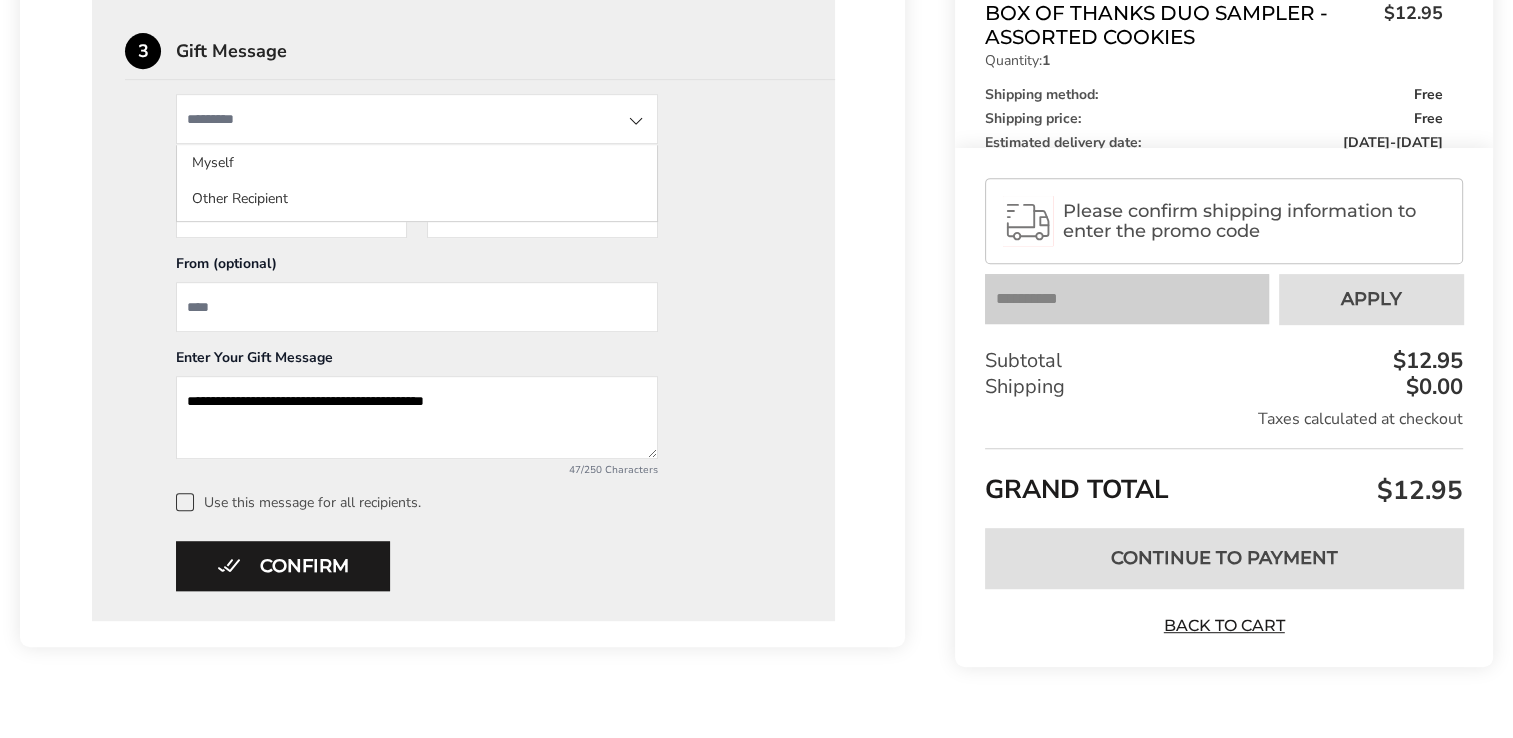 drag, startPoint x: 634, startPoint y: 112, endPoint x: 692, endPoint y: 229, distance: 130.58714 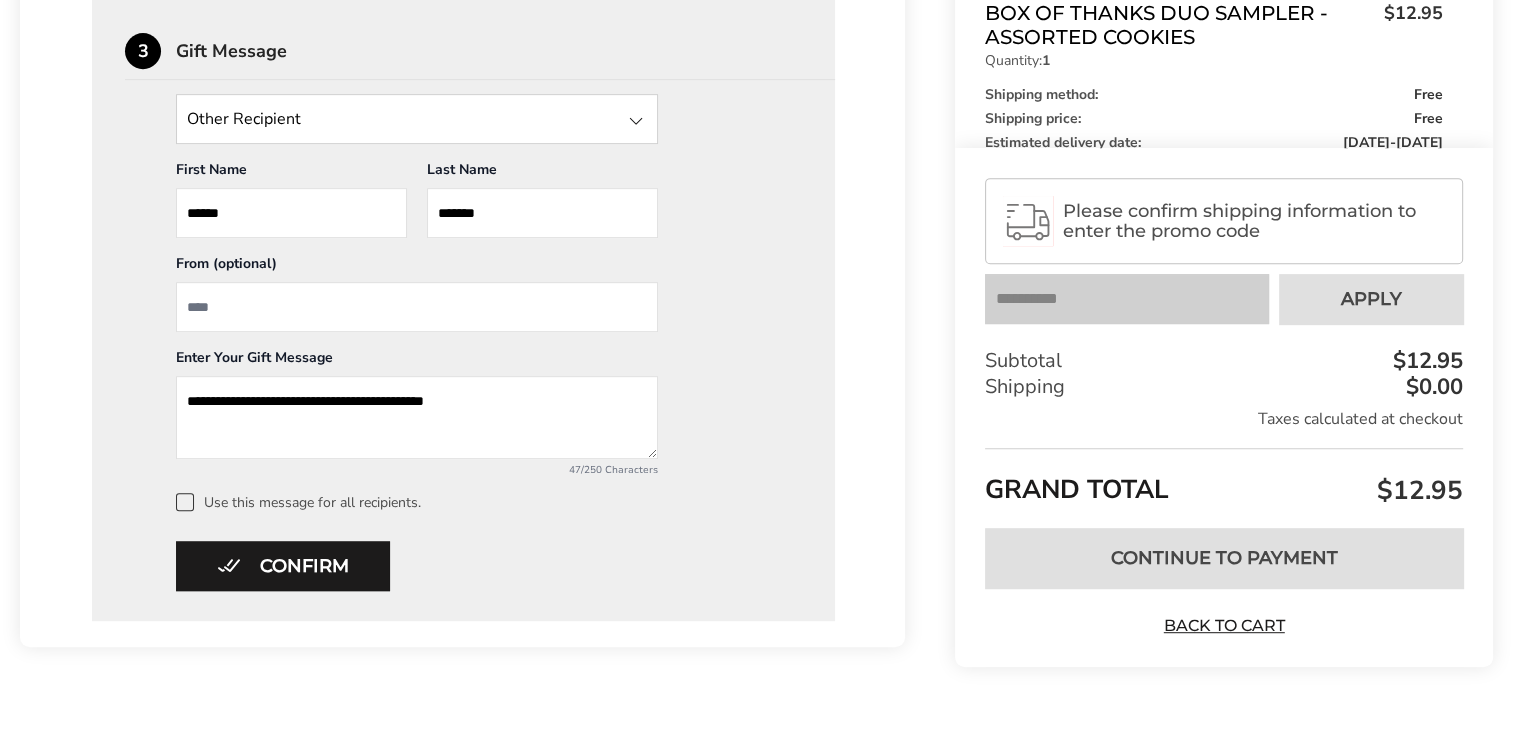 click at bounding box center [417, 307] 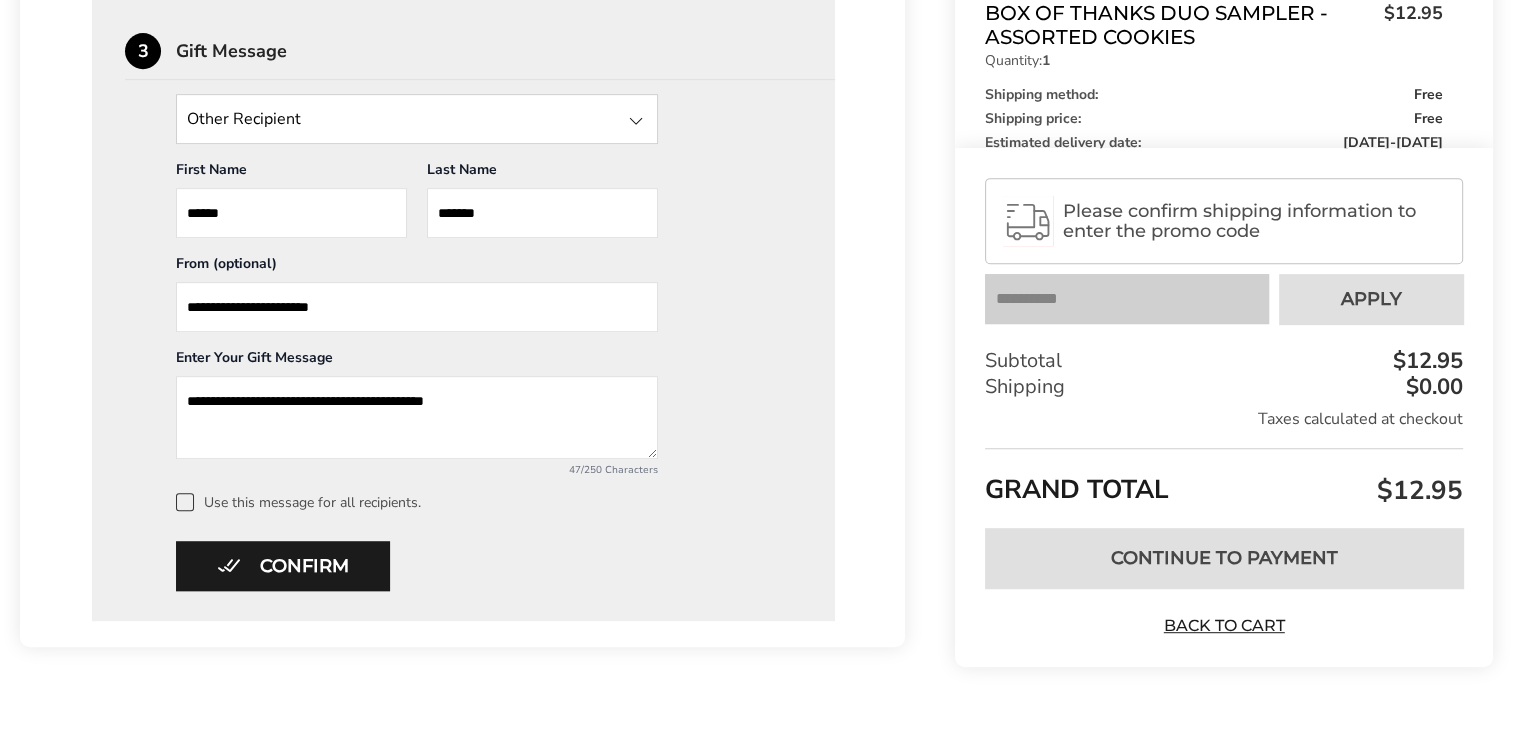 drag, startPoint x: 267, startPoint y: 306, endPoint x: 726, endPoint y: 345, distance: 460.65387 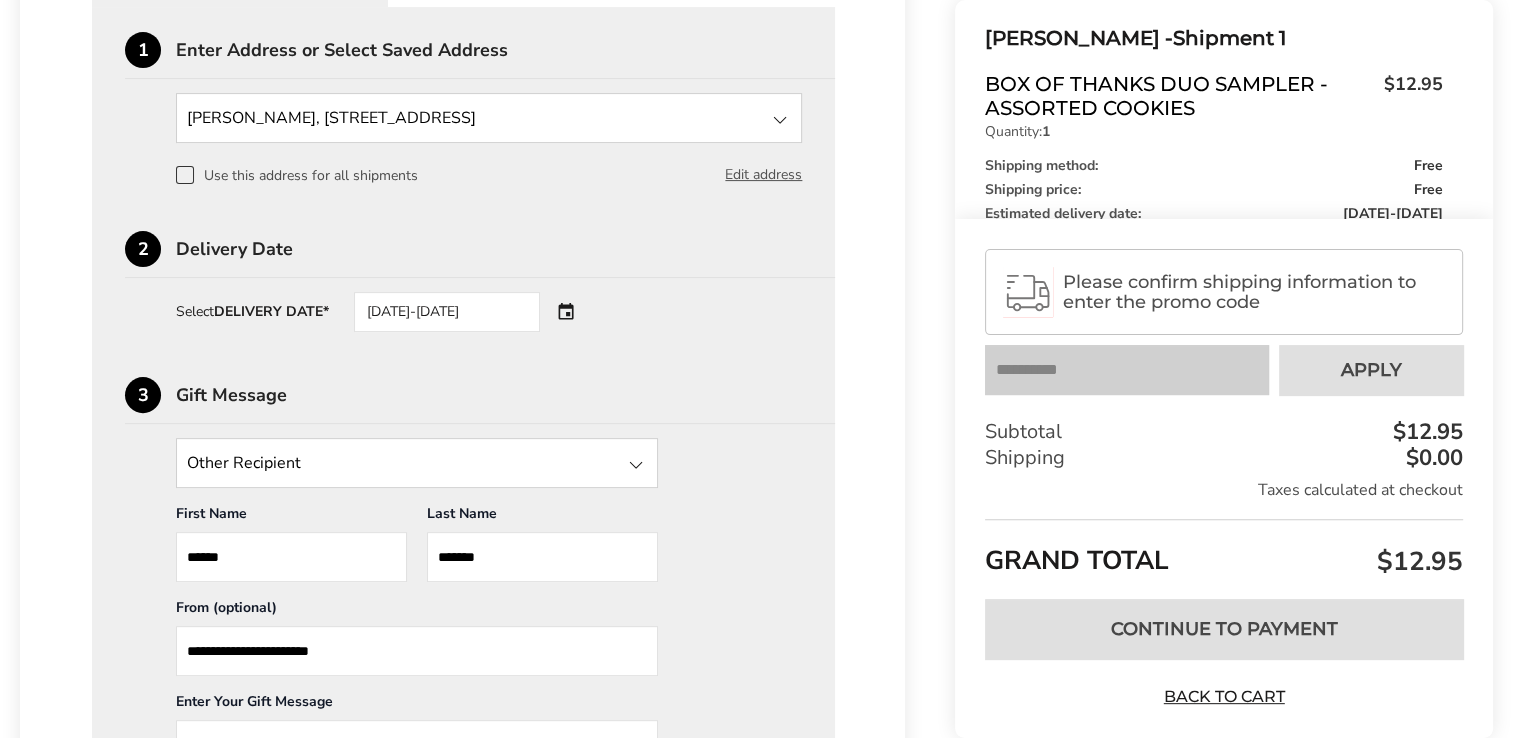scroll, scrollTop: 571, scrollLeft: 0, axis: vertical 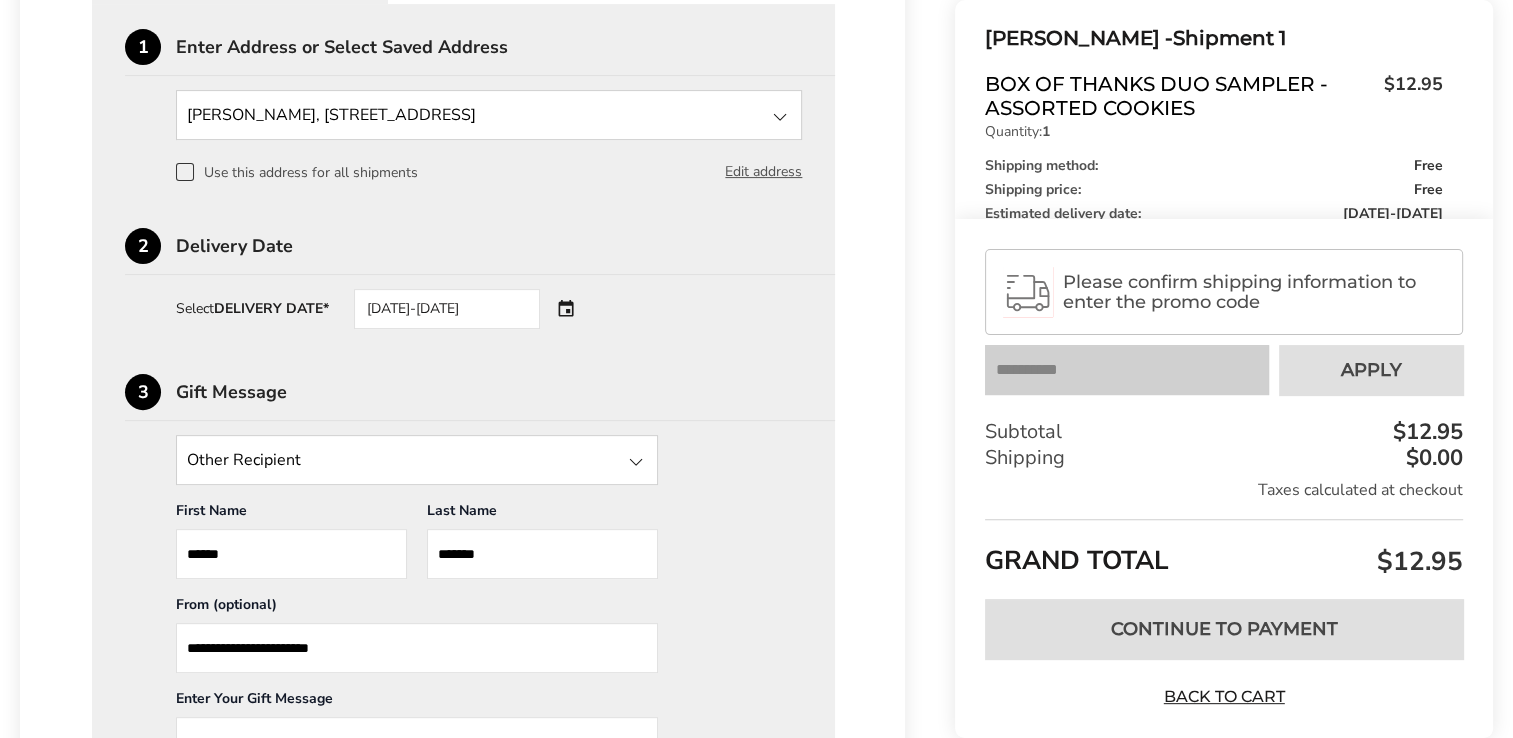click on "**********" at bounding box center [463, 643] 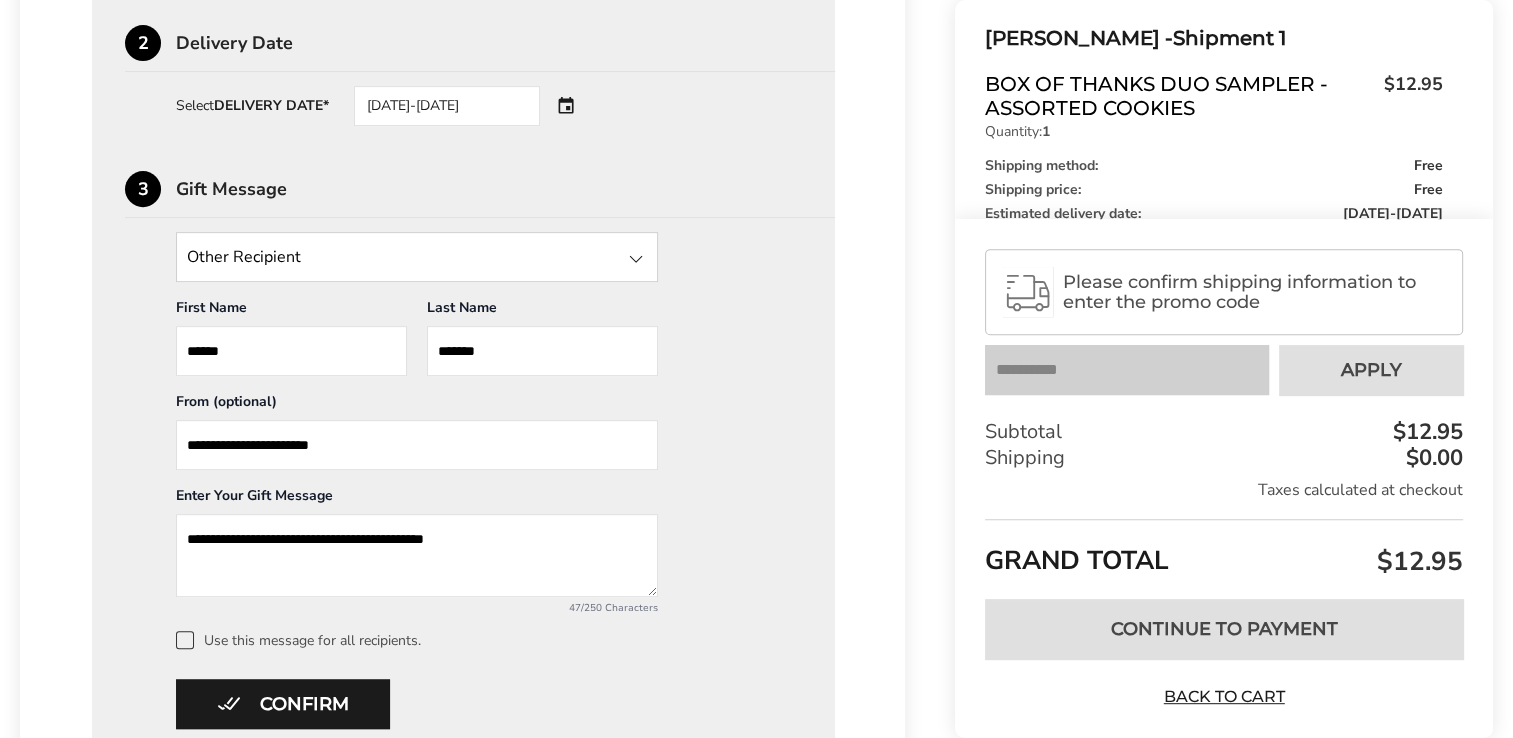 scroll, scrollTop: 776, scrollLeft: 0, axis: vertical 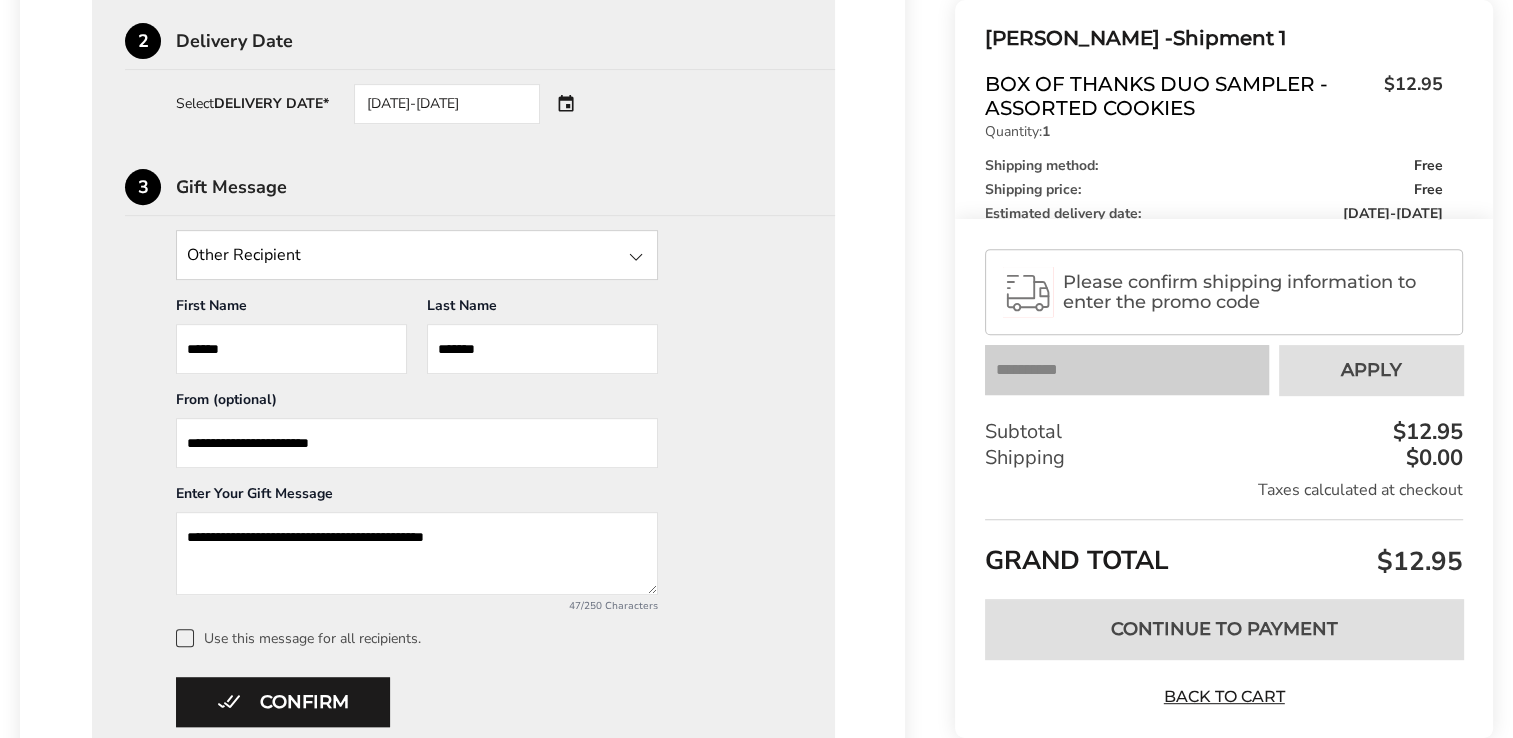 click on "Confirm" at bounding box center (283, 702) 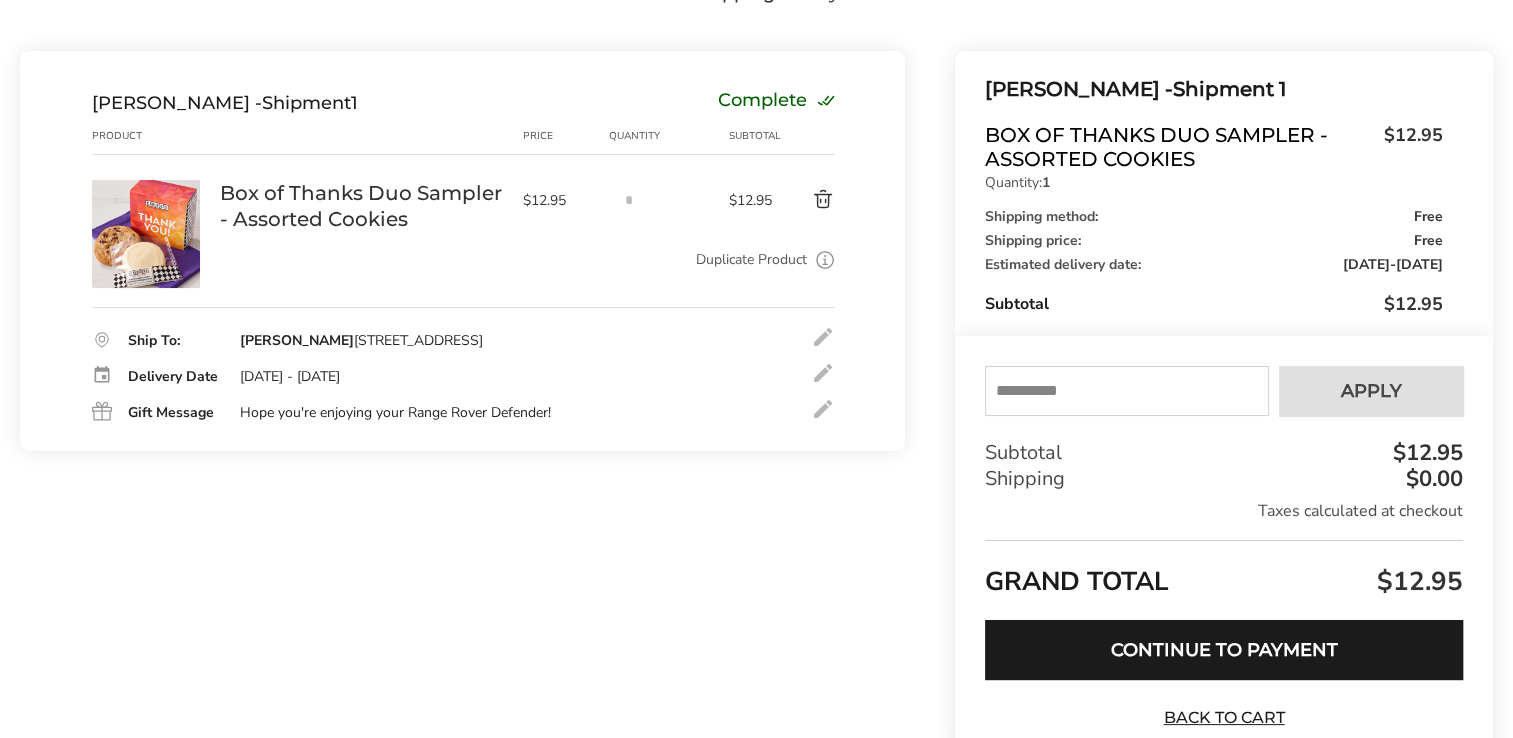 scroll, scrollTop: 194, scrollLeft: 0, axis: vertical 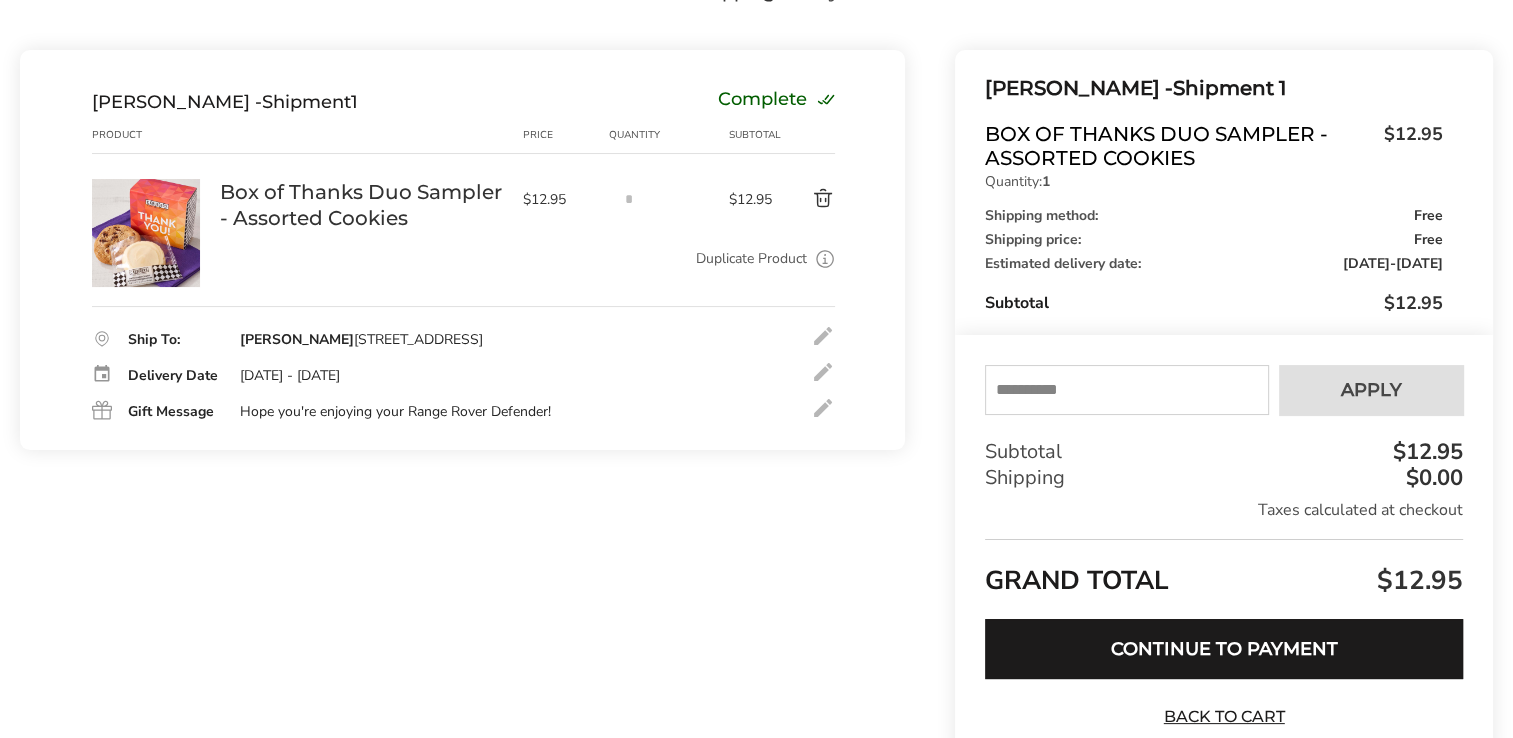 click on "Continue to Payment" at bounding box center (1224, 649) 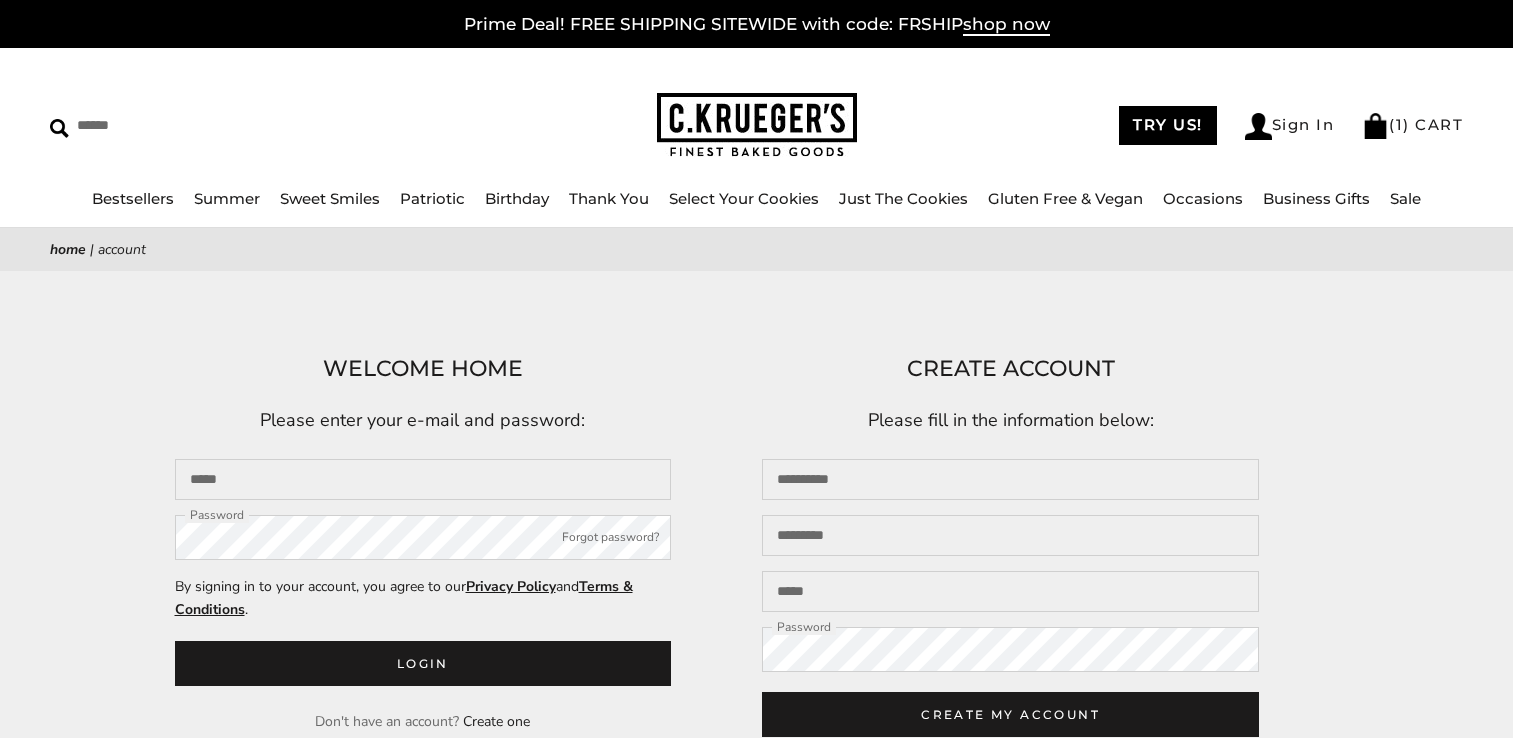scroll, scrollTop: 0, scrollLeft: 0, axis: both 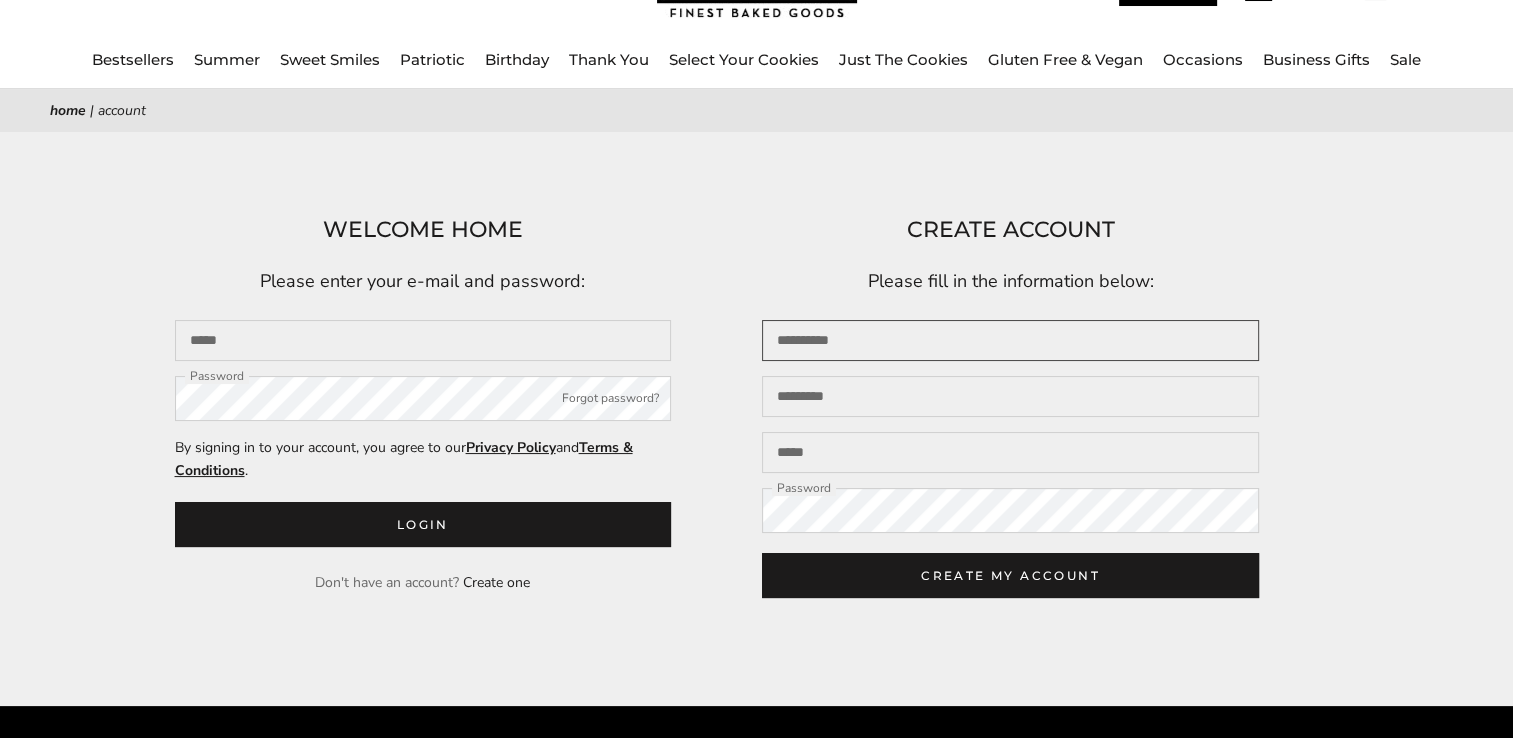 click at bounding box center [1010, 340] 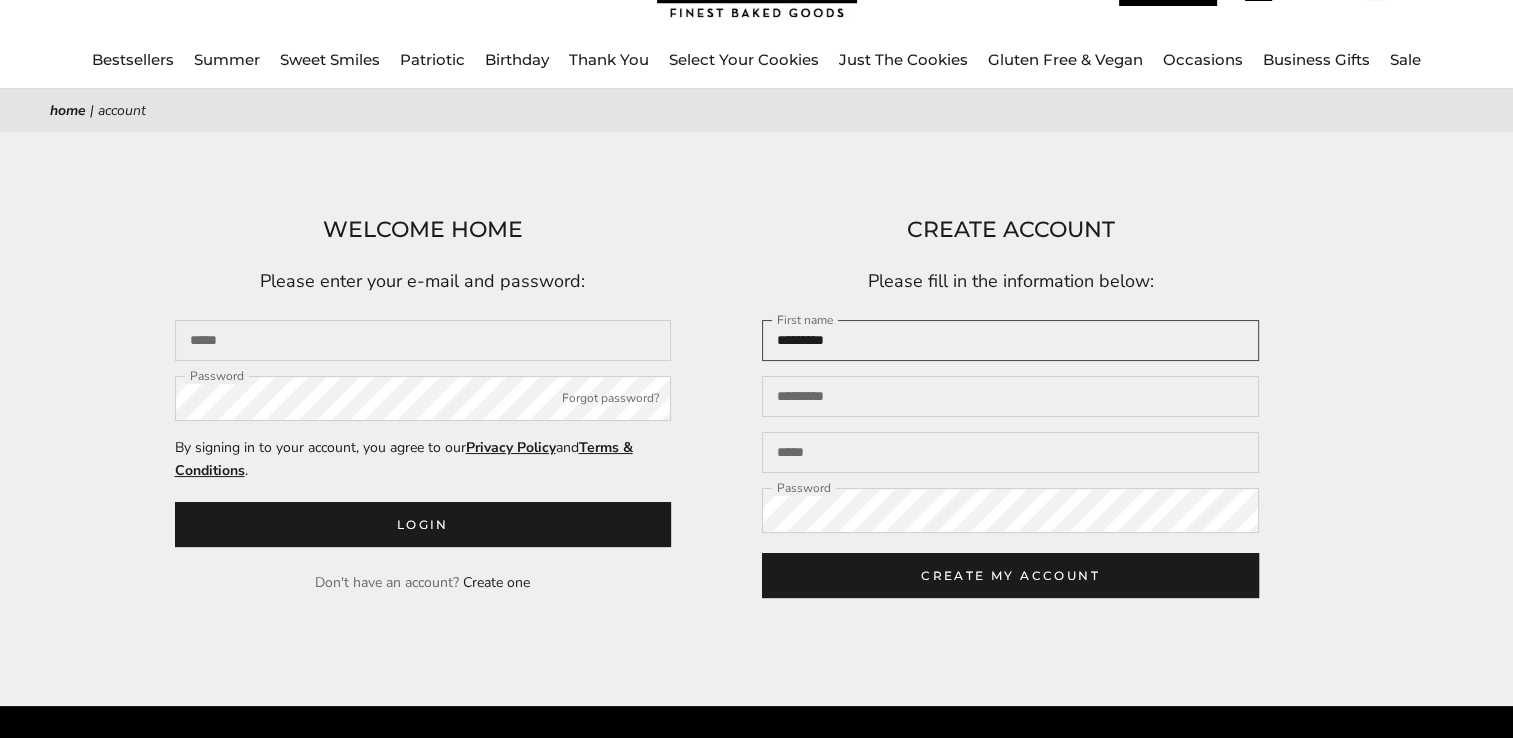 type on "*********" 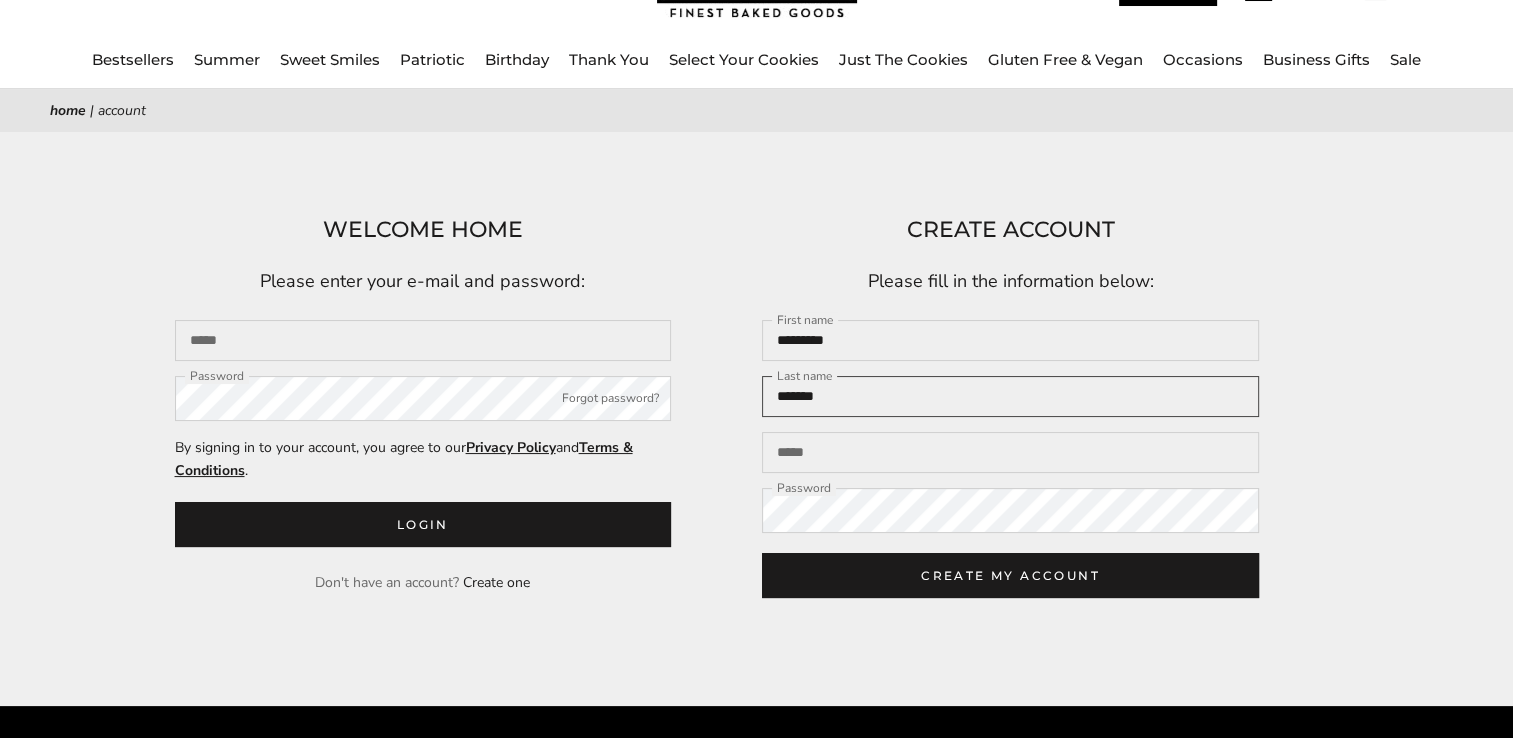 type on "*******" 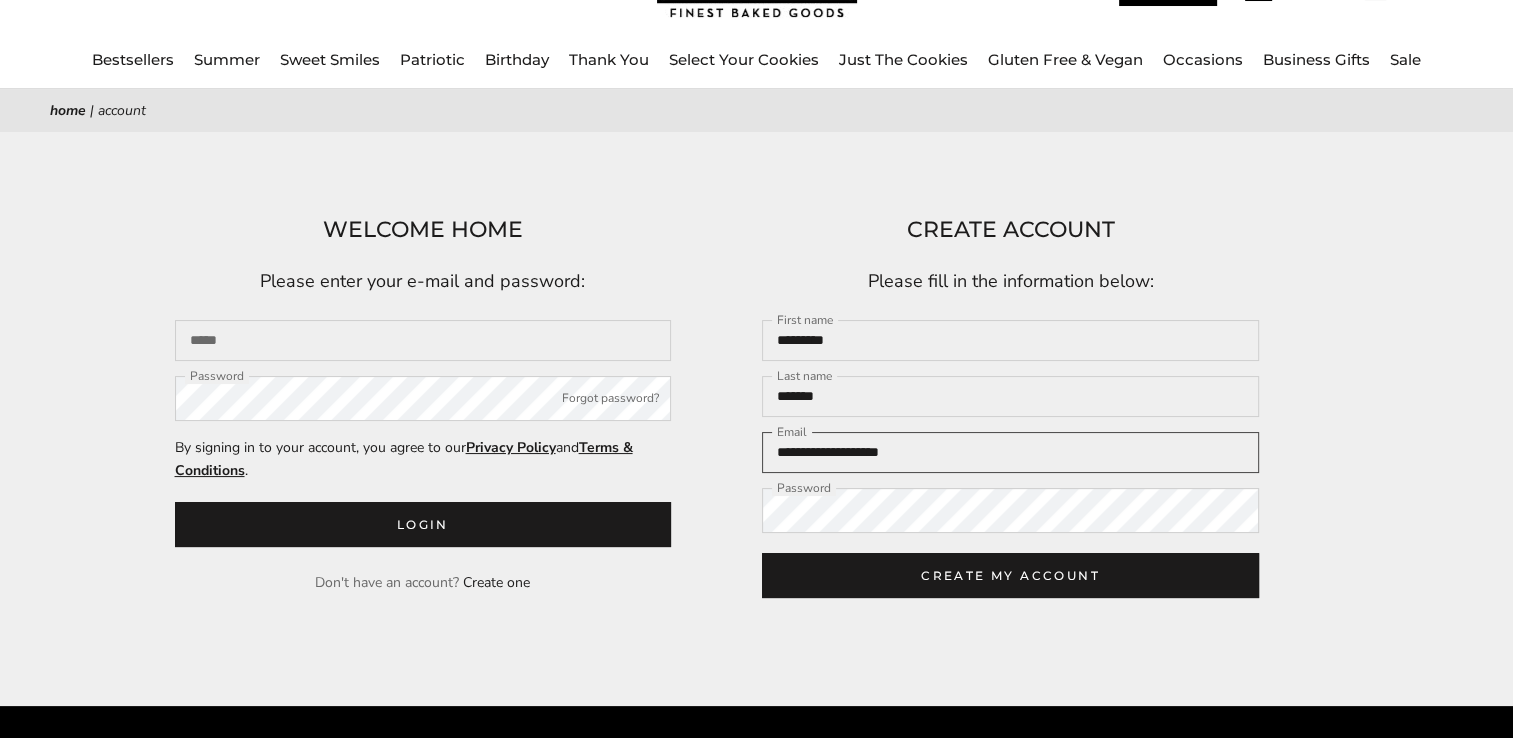 type on "**********" 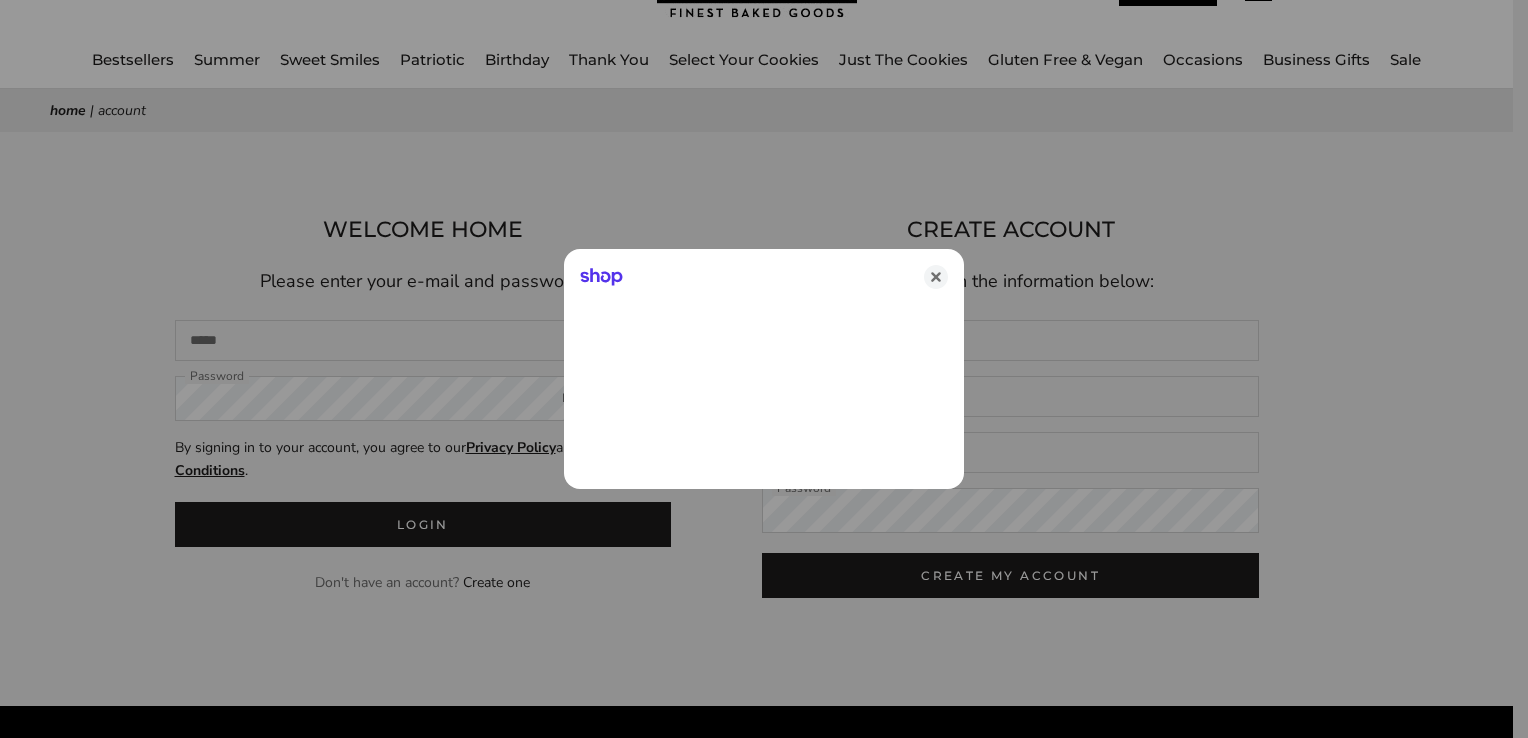 click 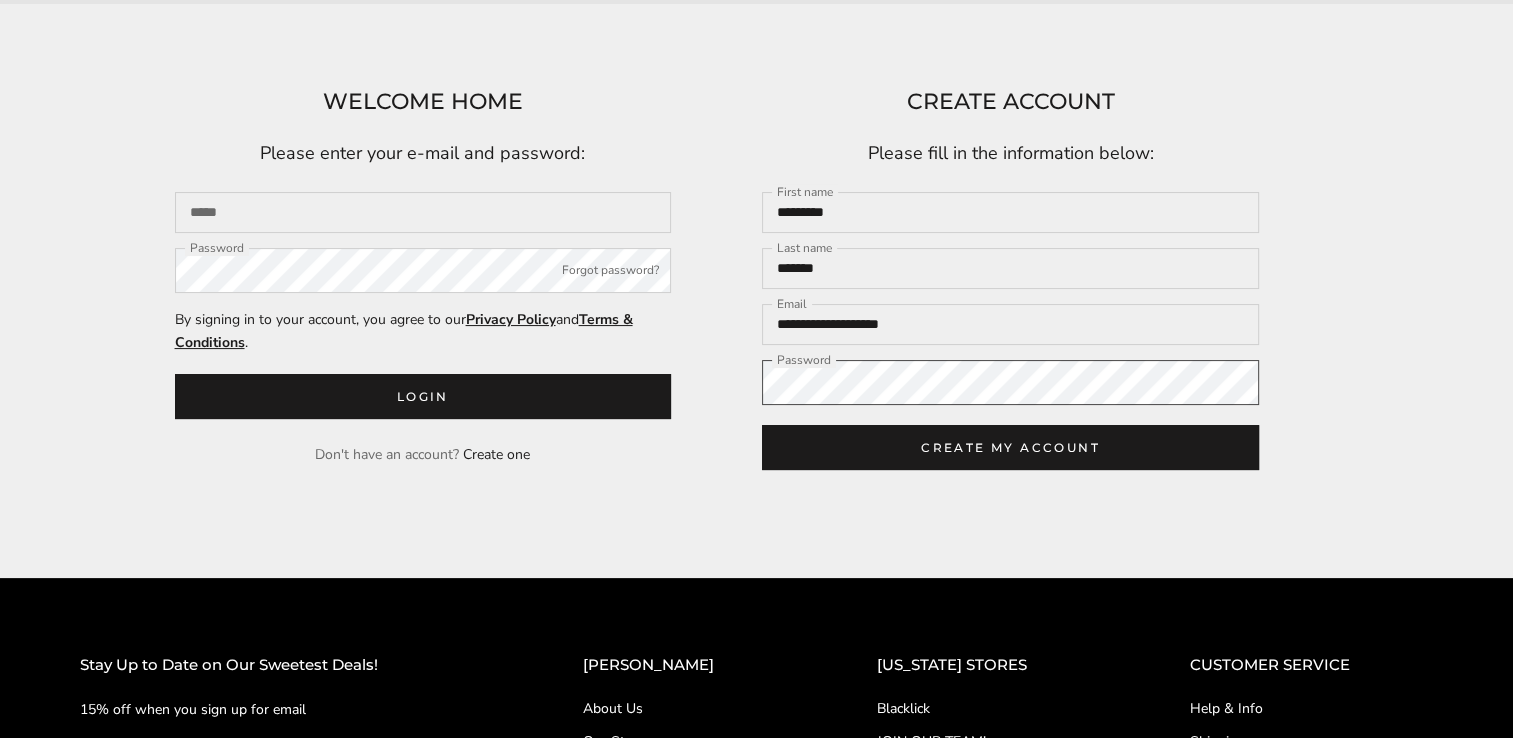 scroll, scrollTop: 283, scrollLeft: 0, axis: vertical 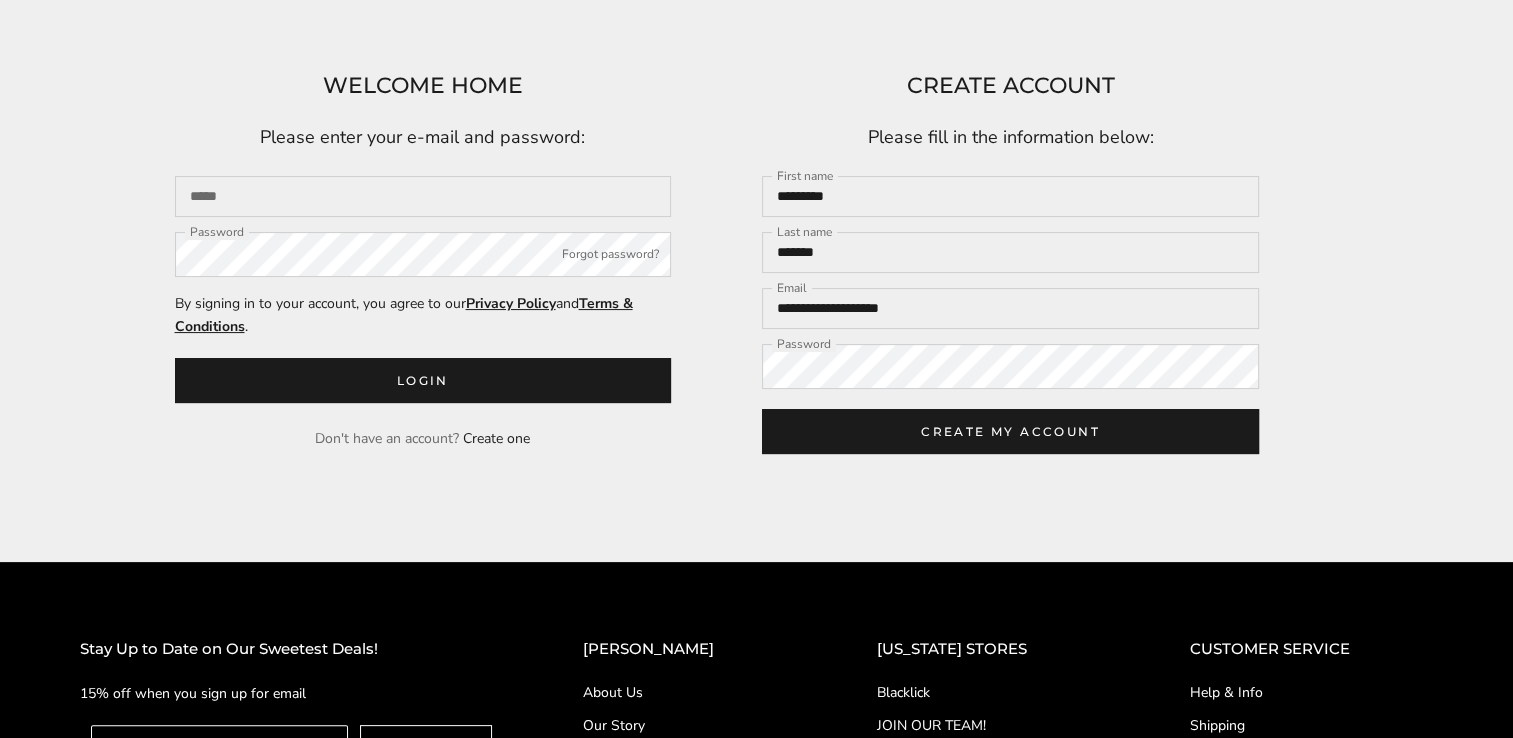 click on "CREATE MY ACCOUNT" at bounding box center (1010, 431) 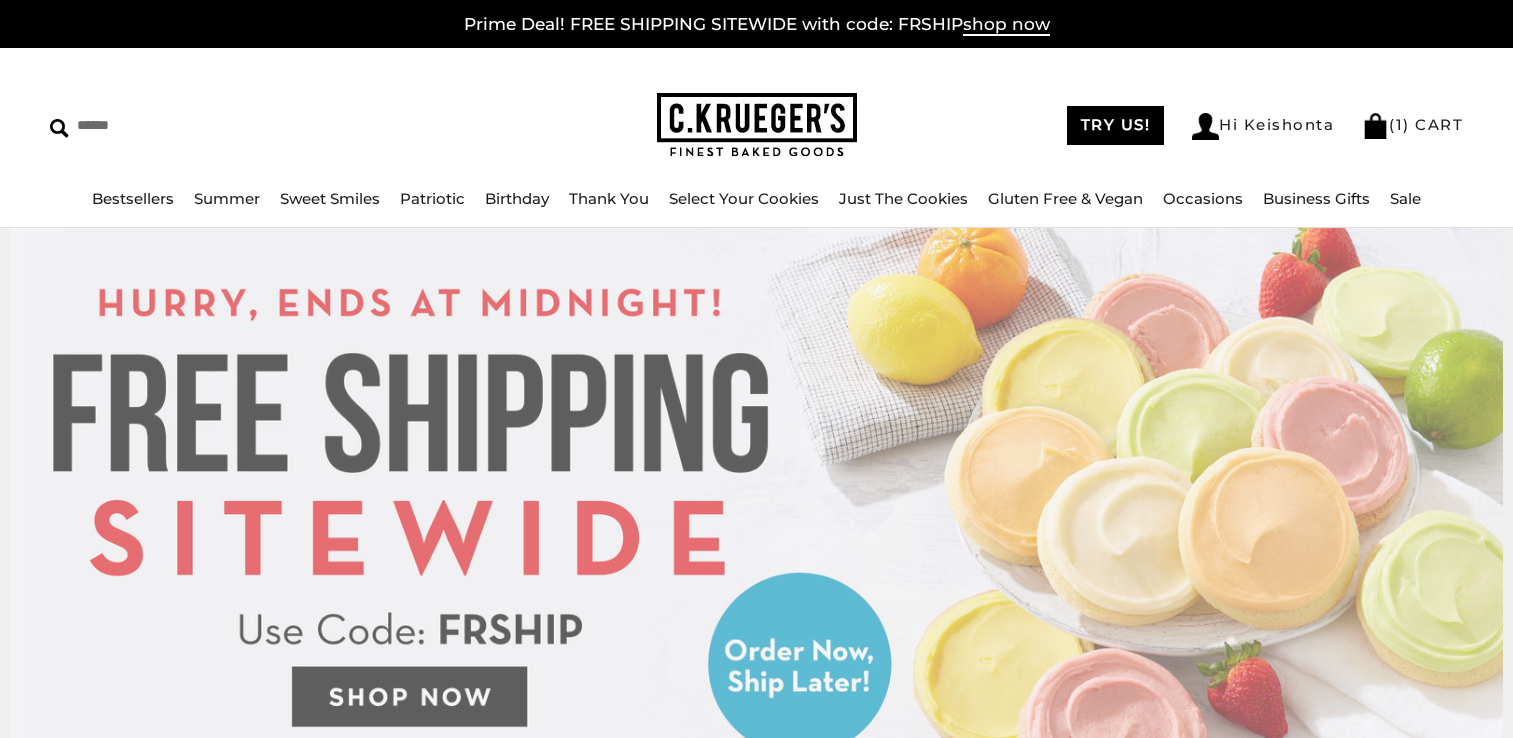 scroll, scrollTop: 0, scrollLeft: 0, axis: both 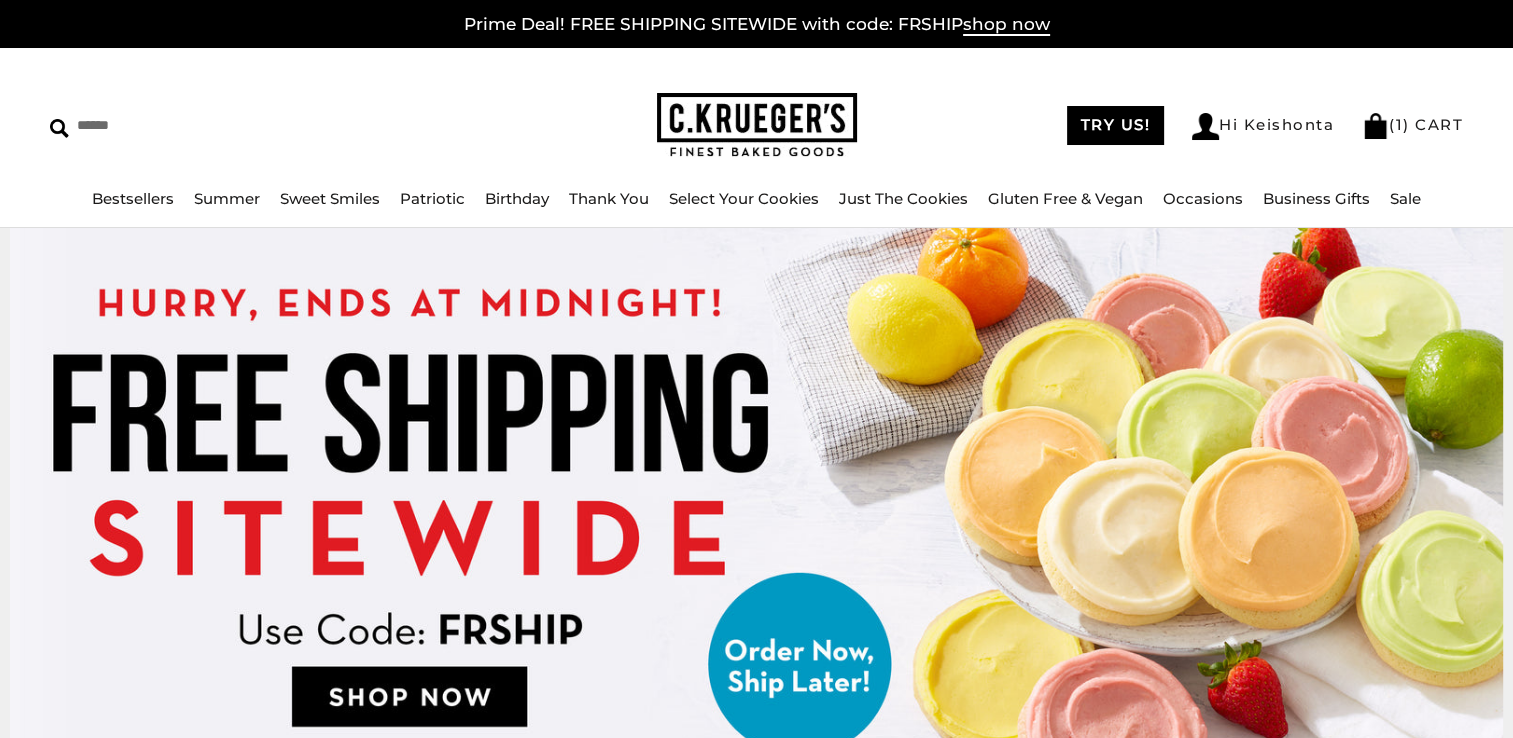 click on "( 1 )  CART" at bounding box center [1412, 126] 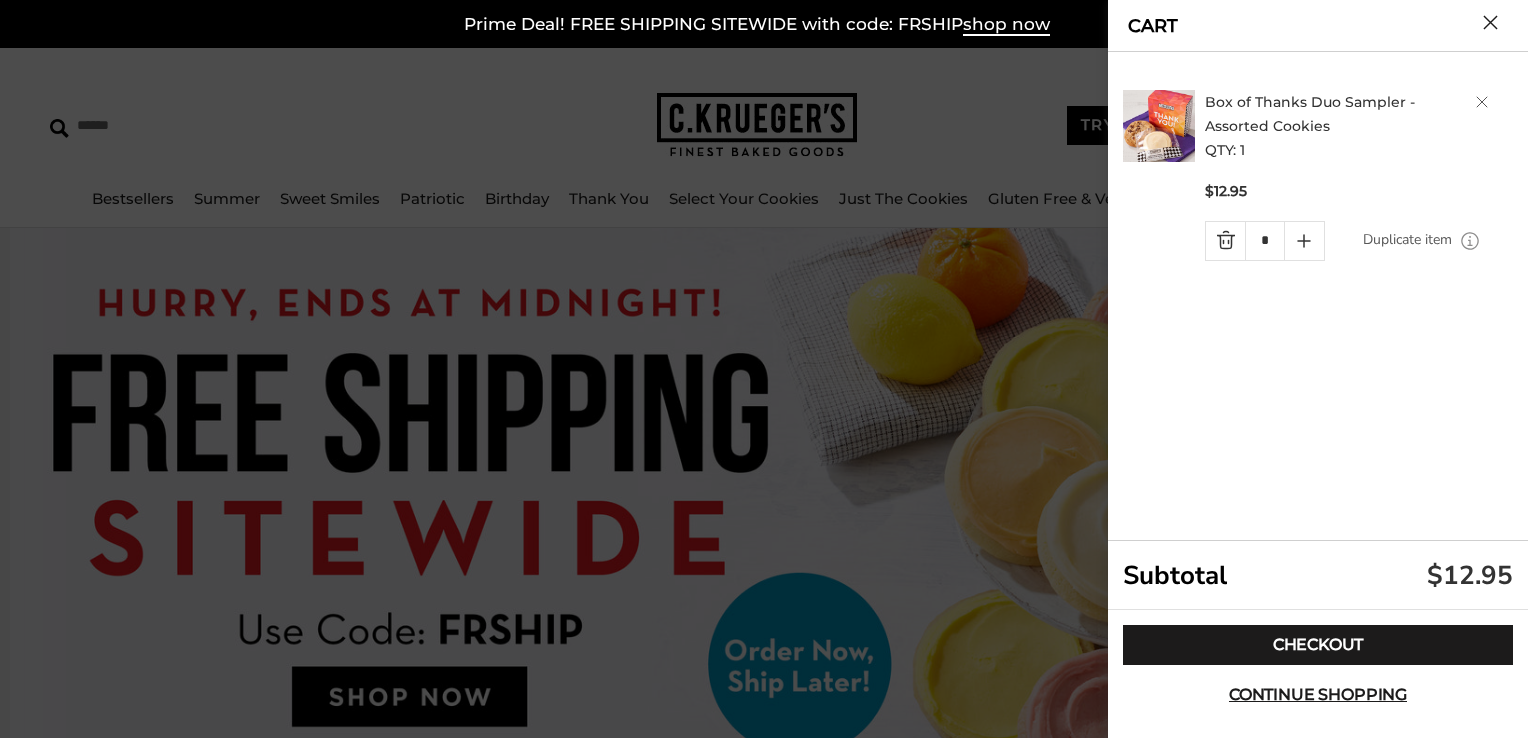 click on "Checkout" at bounding box center (1318, 645) 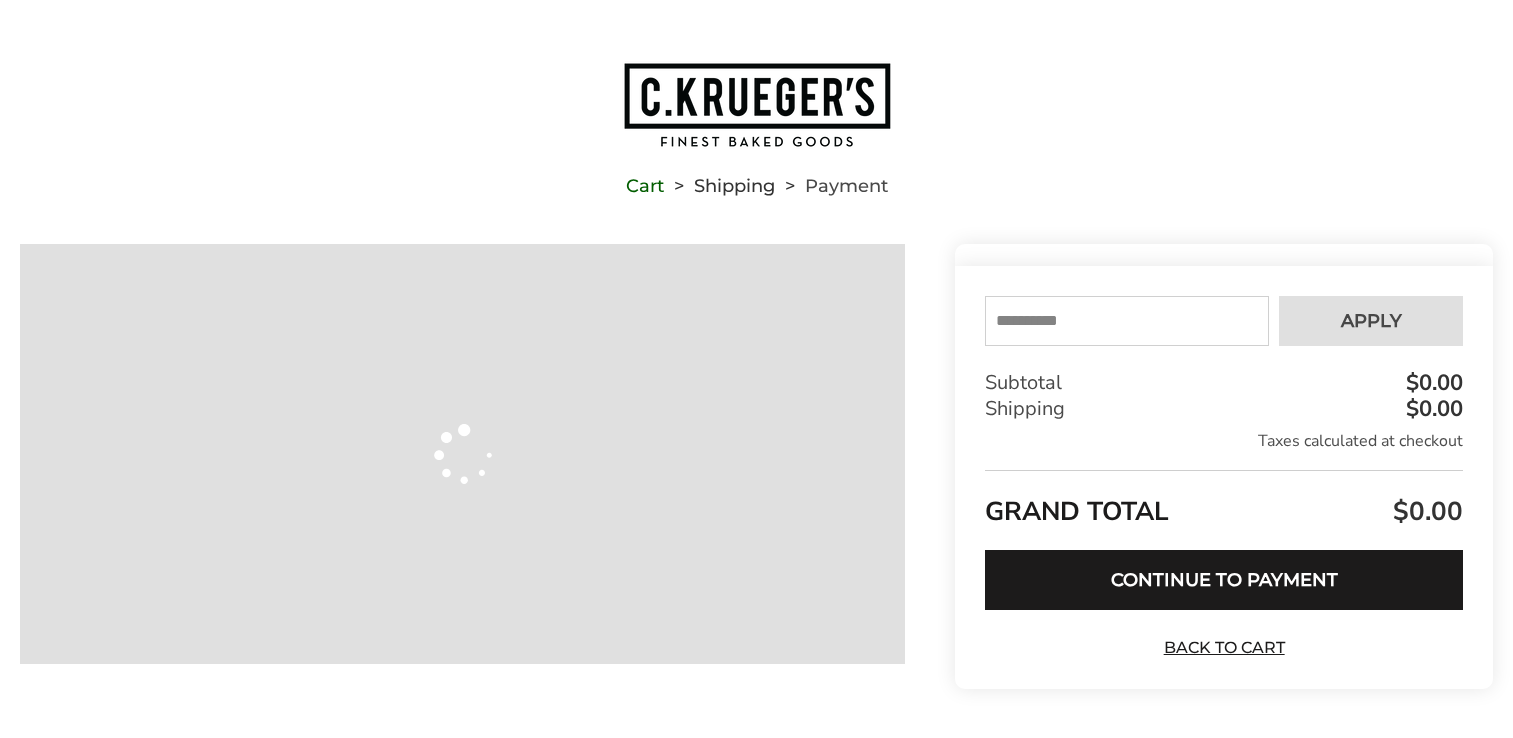 scroll, scrollTop: 0, scrollLeft: 0, axis: both 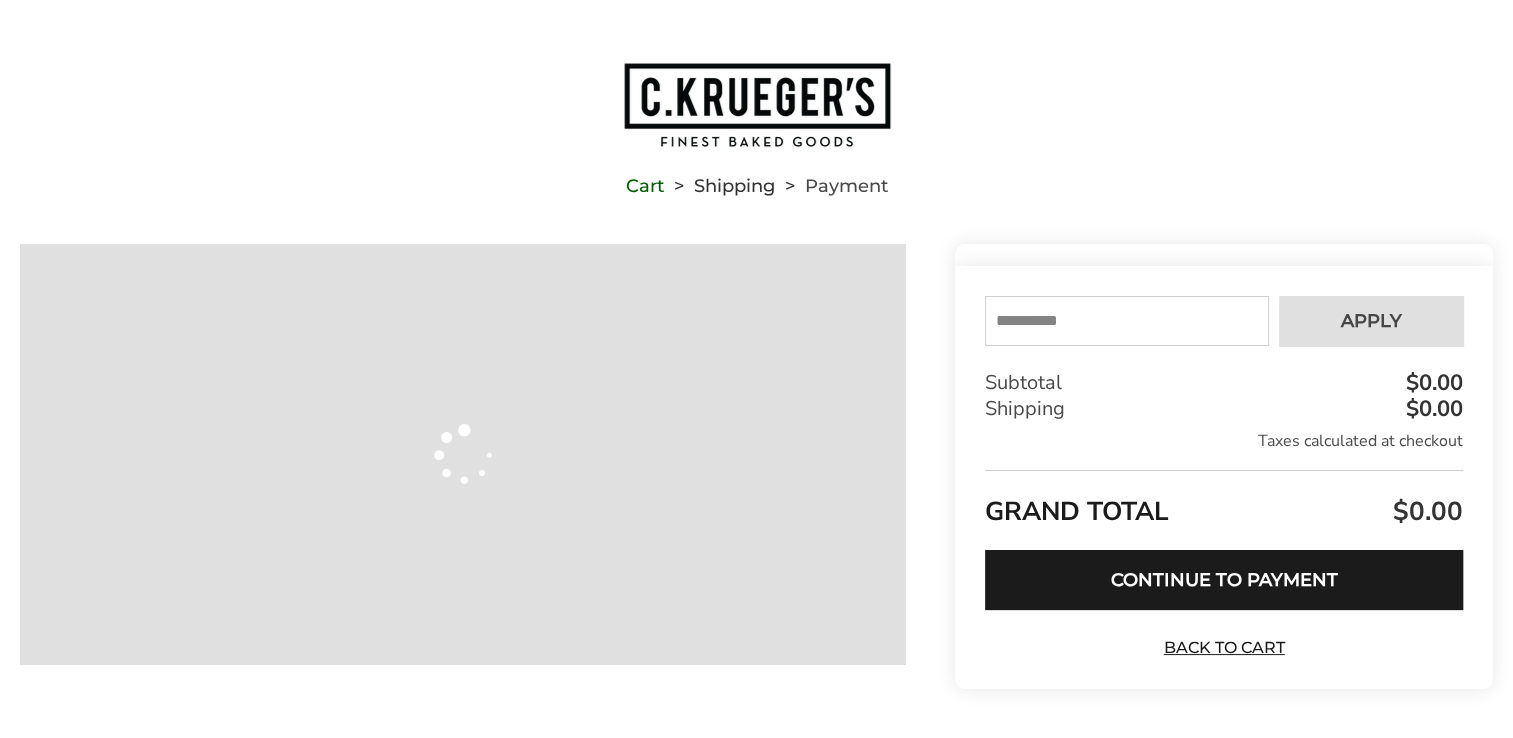 type on "**********" 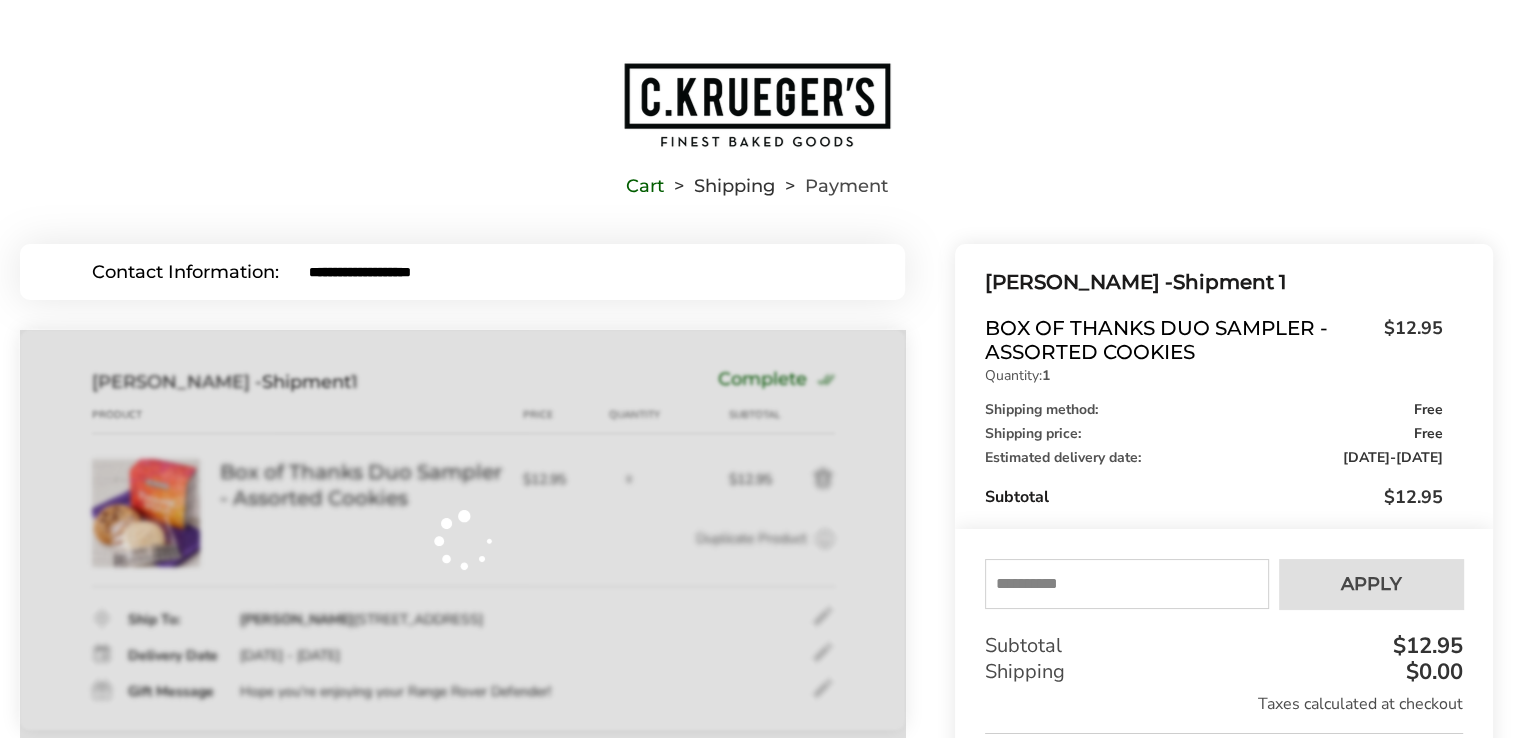 scroll, scrollTop: 0, scrollLeft: 0, axis: both 